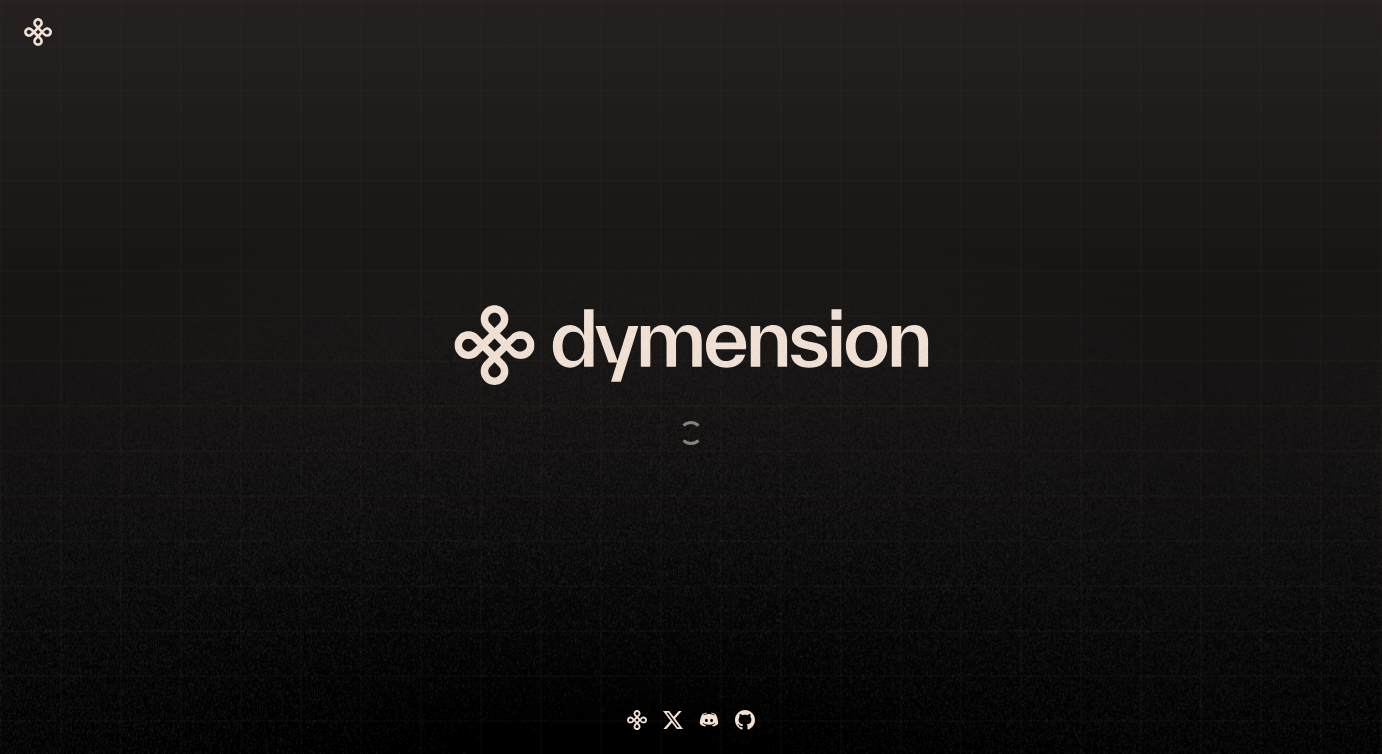 scroll, scrollTop: 0, scrollLeft: 0, axis: both 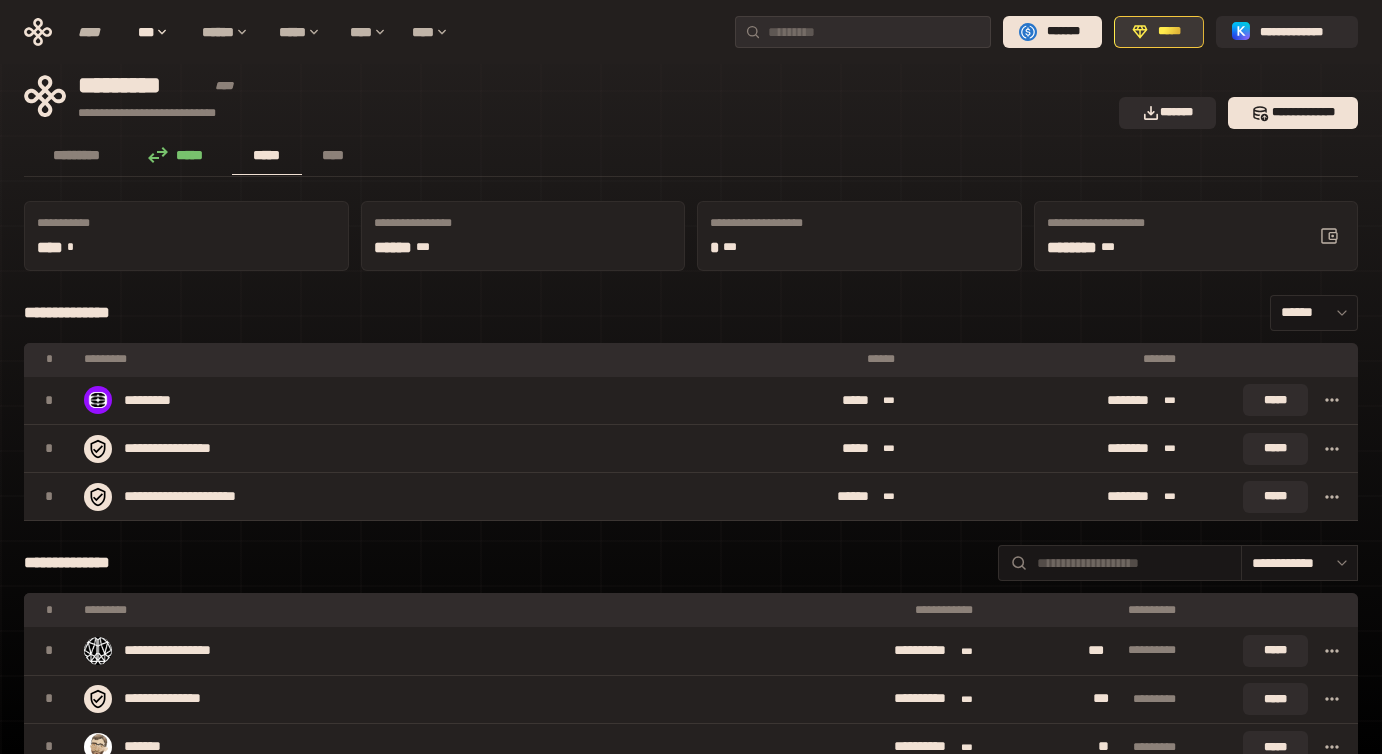 click on "*****" at bounding box center [1159, 32] 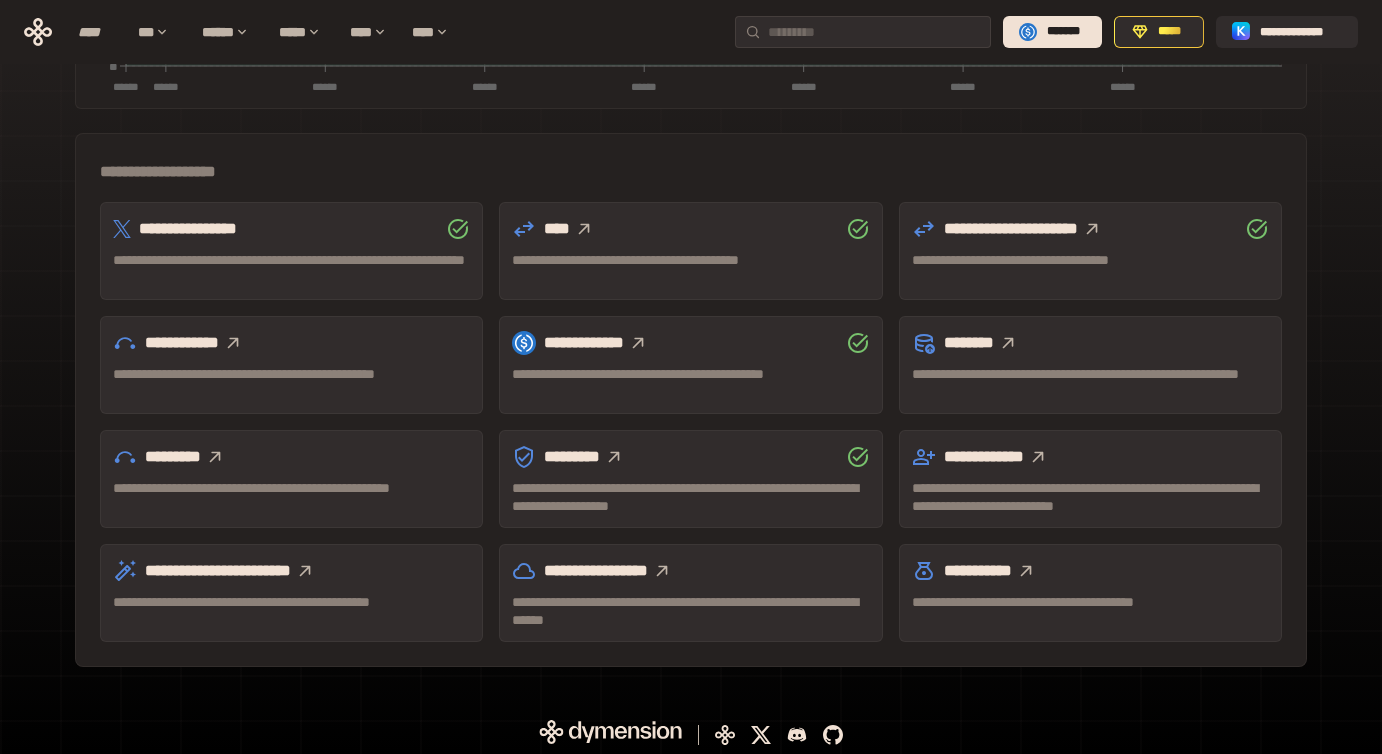 scroll, scrollTop: 534, scrollLeft: 0, axis: vertical 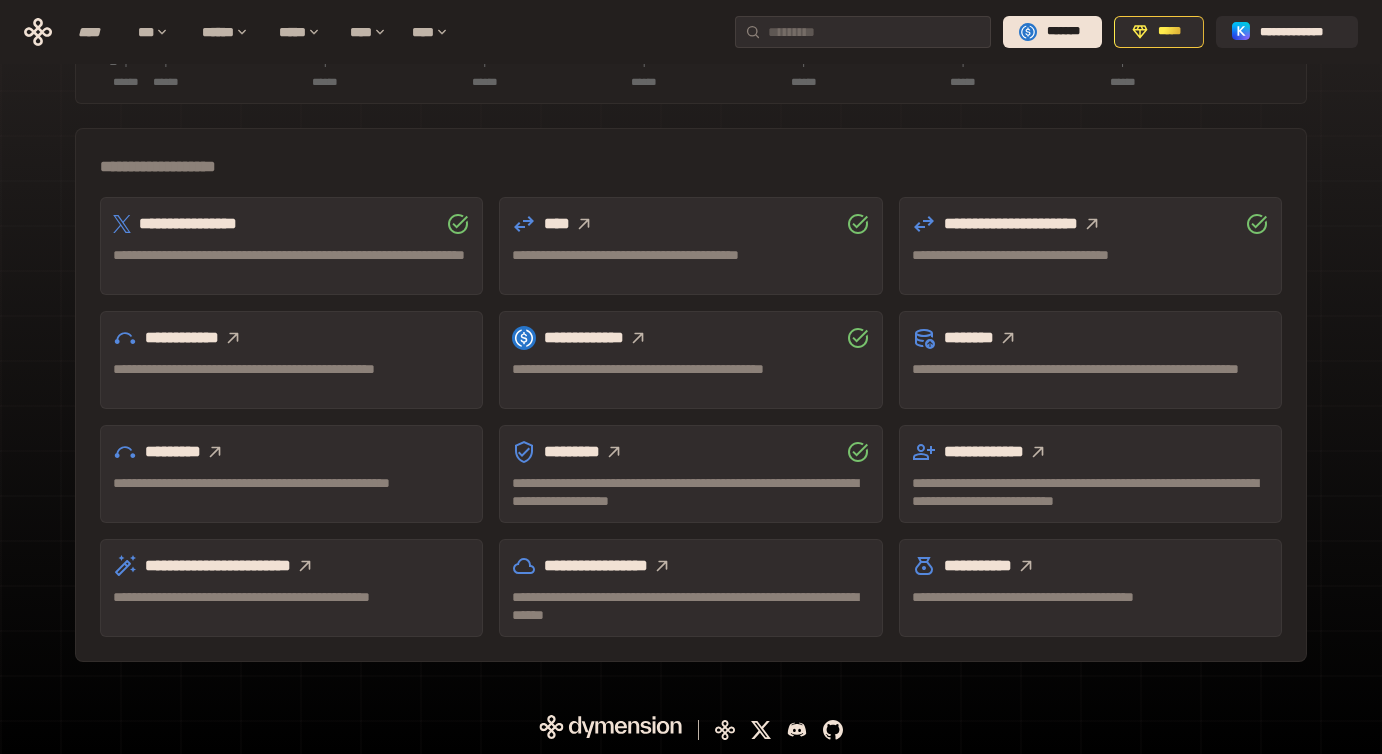 click on "**********" at bounding box center [291, 338] 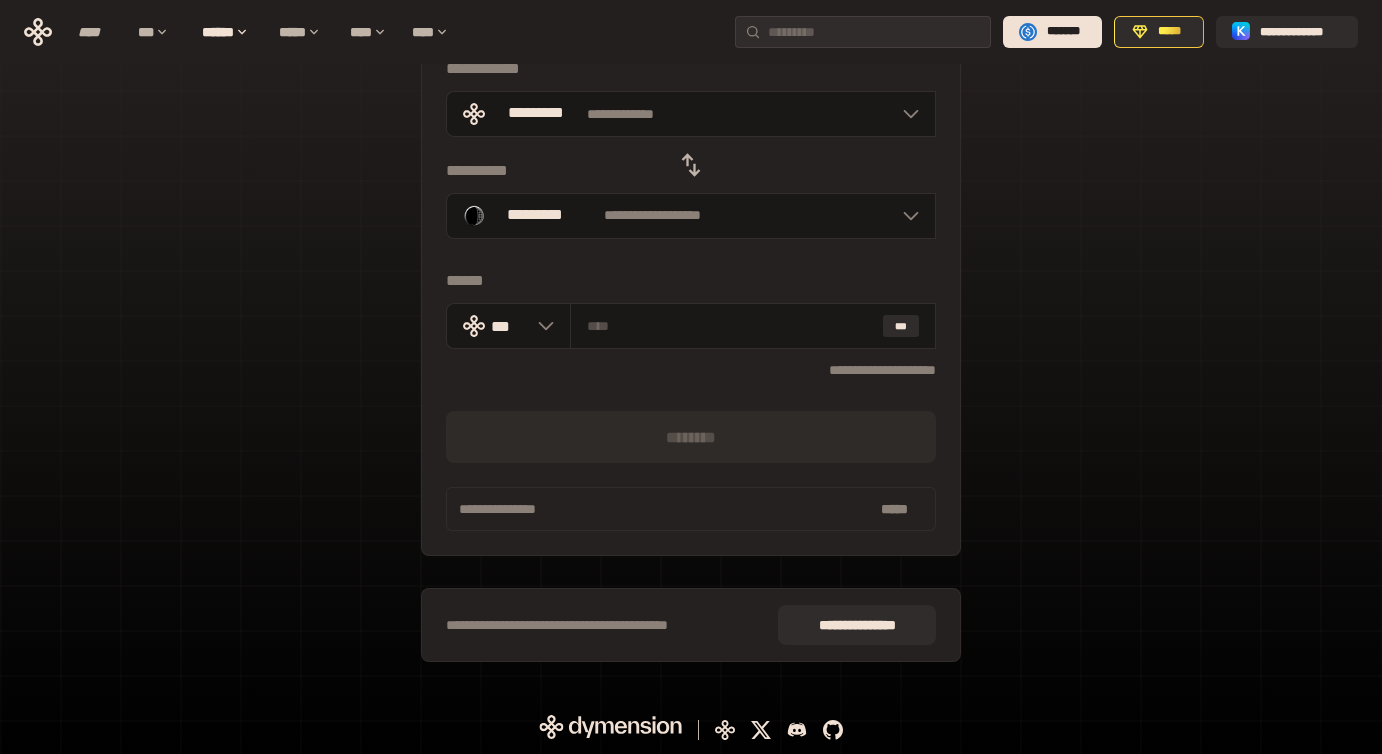 scroll, scrollTop: 120, scrollLeft: 0, axis: vertical 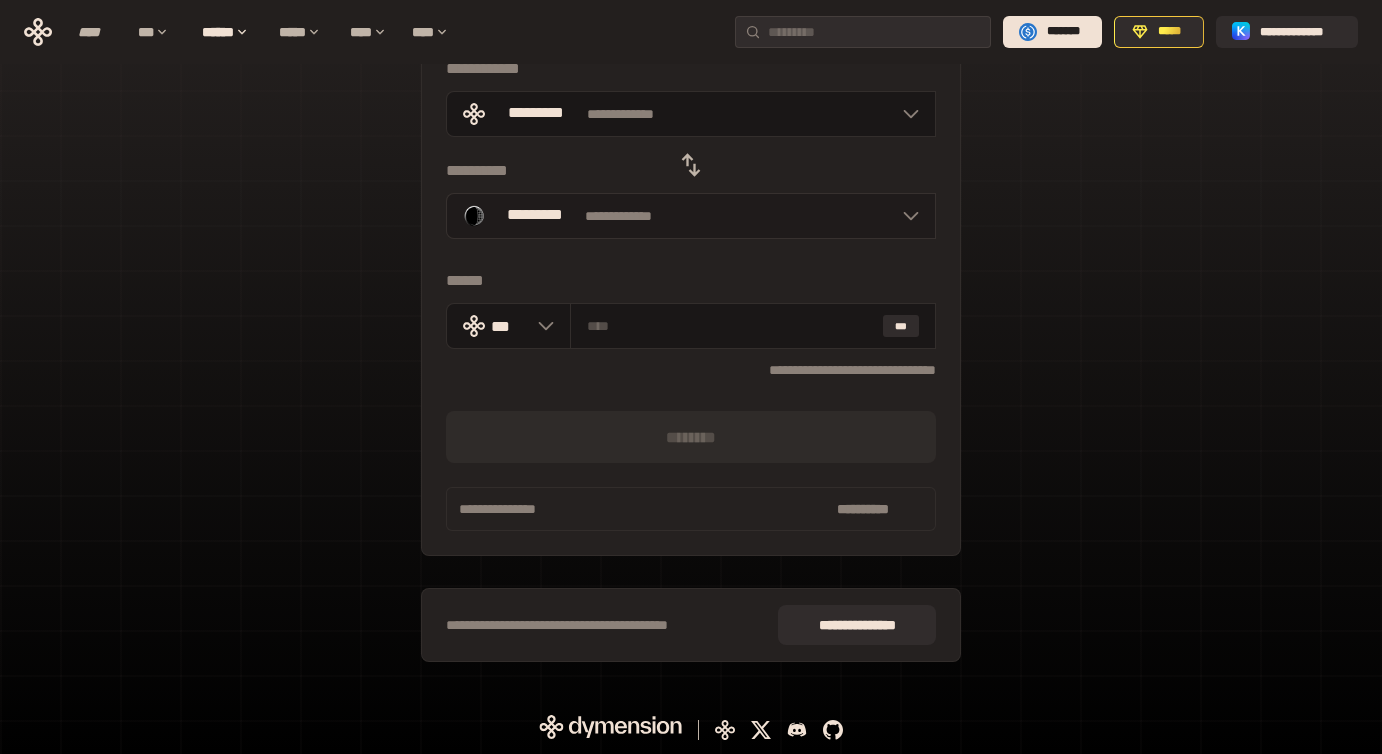 click on "**********" at bounding box center (691, 216) 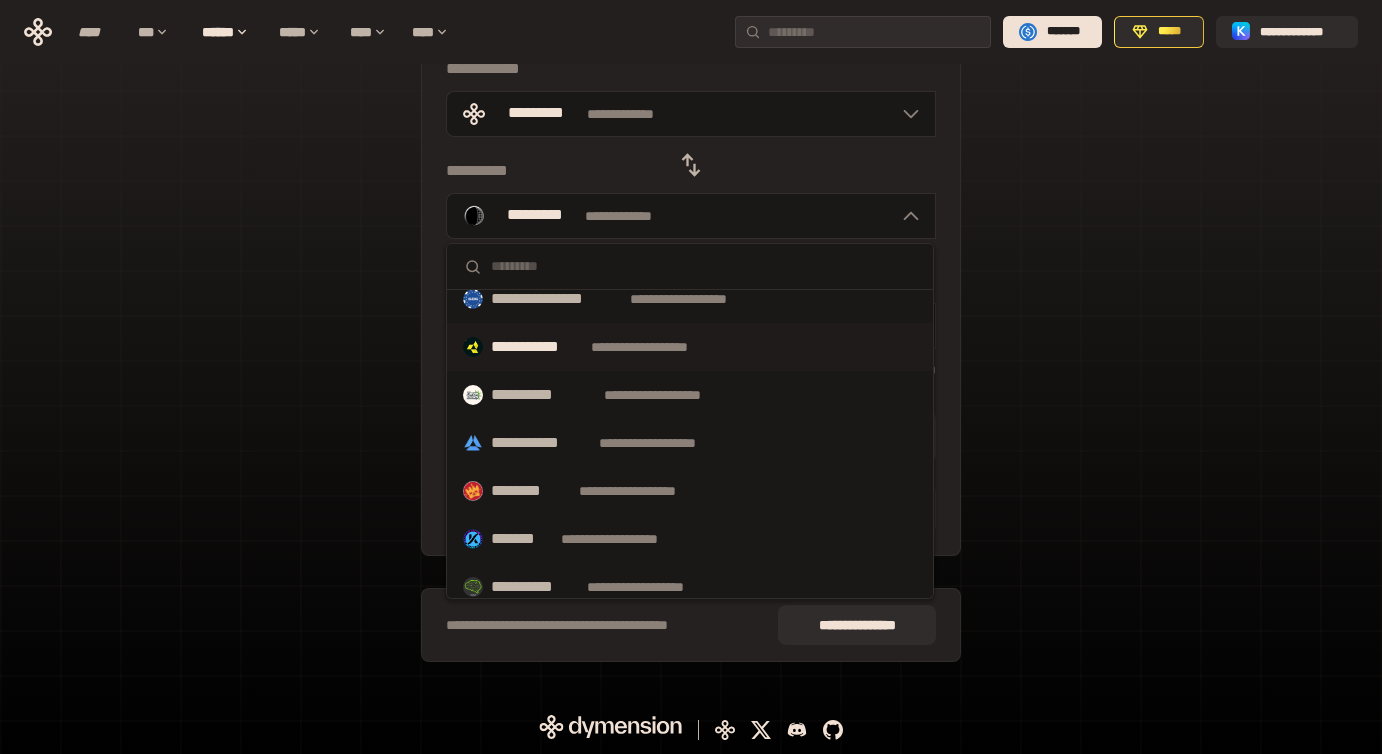 scroll, scrollTop: 113, scrollLeft: 0, axis: vertical 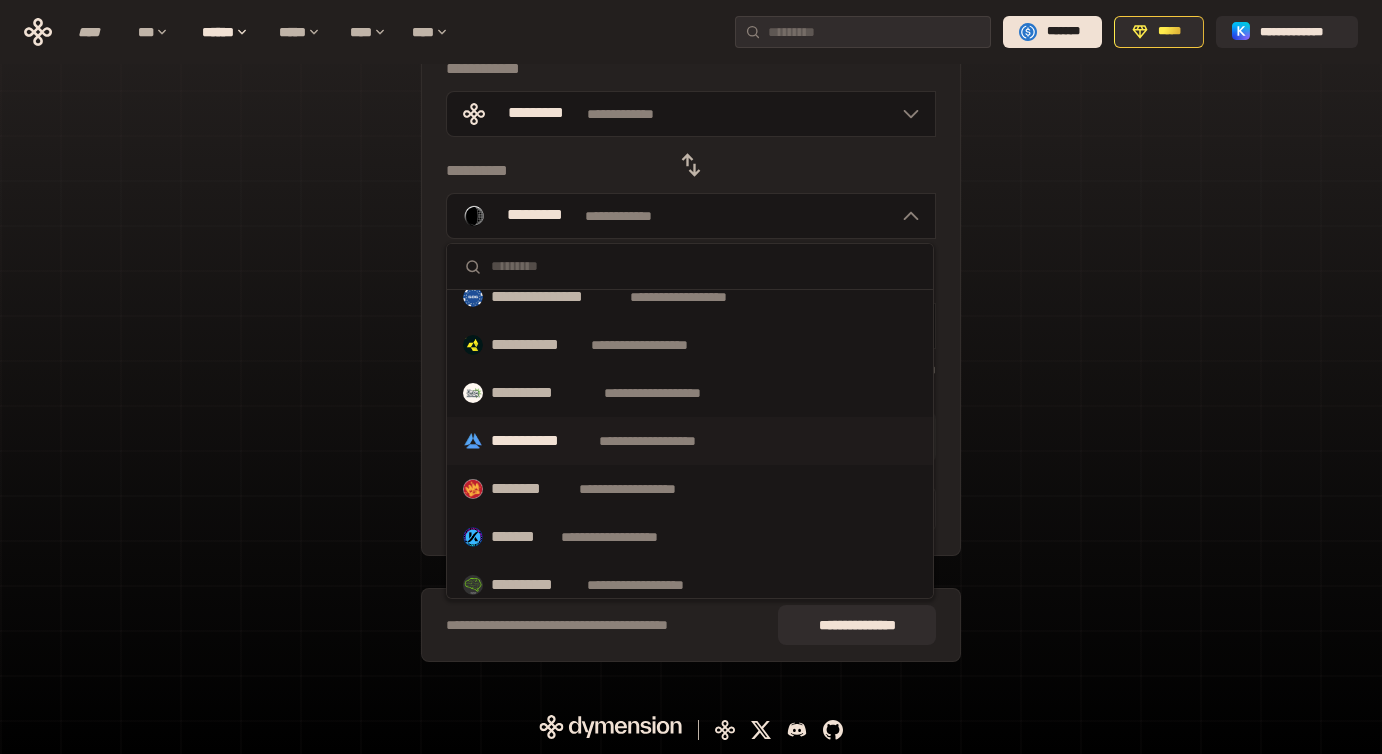 click on "**********" at bounding box center [666, 441] 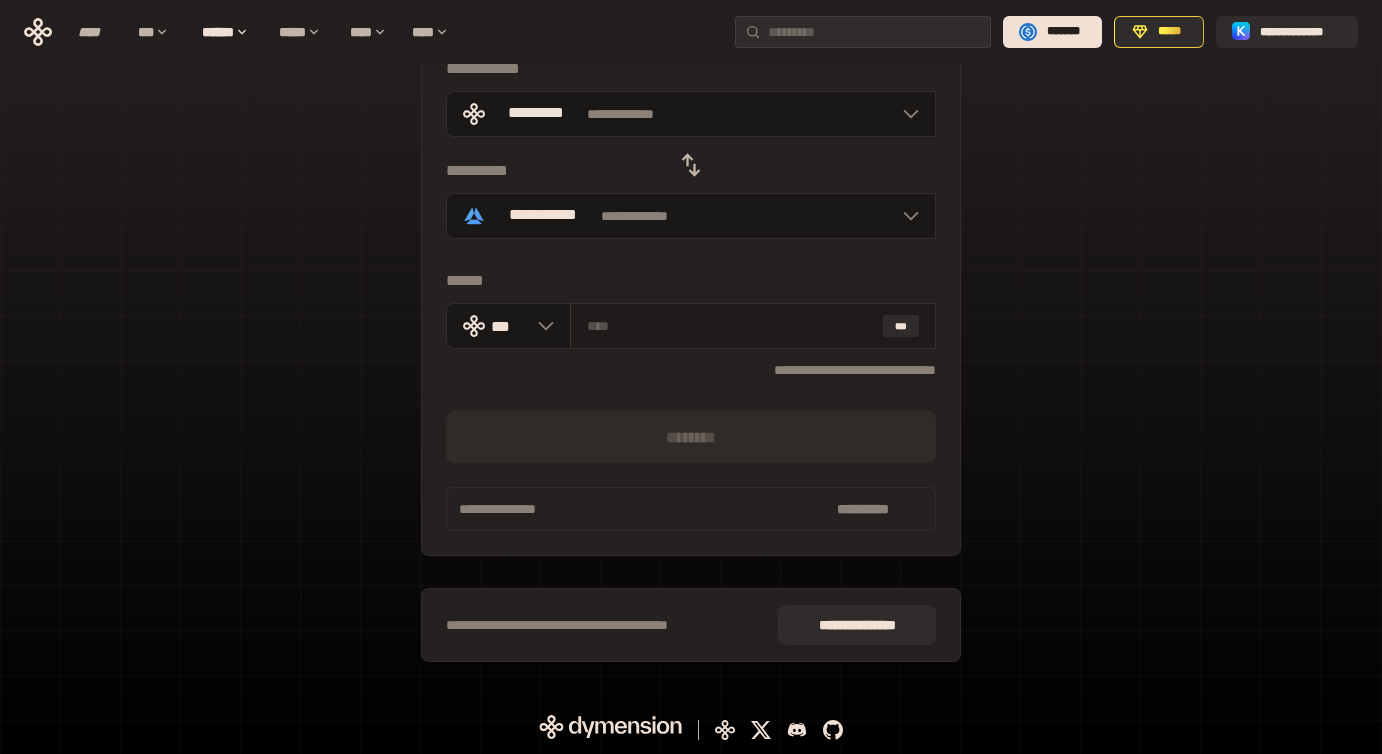 click at bounding box center (731, 326) 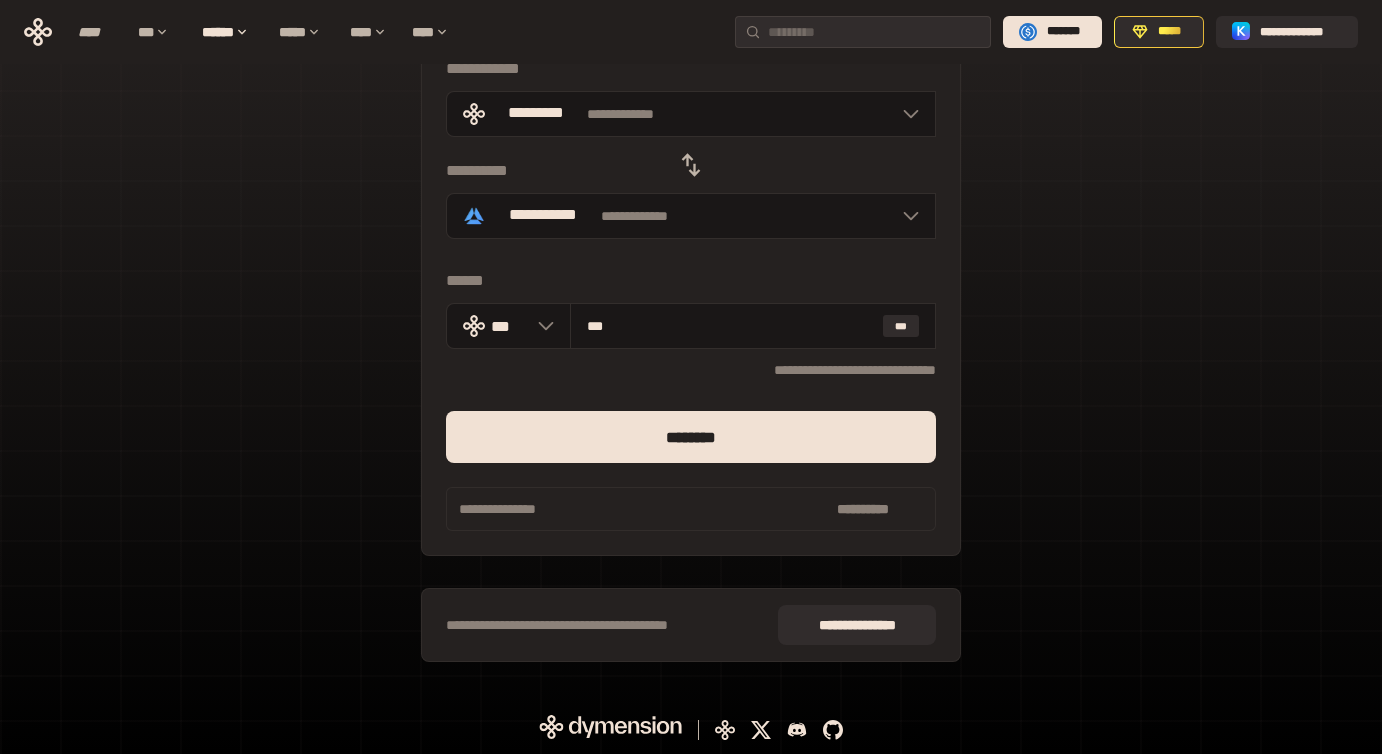 type on "***" 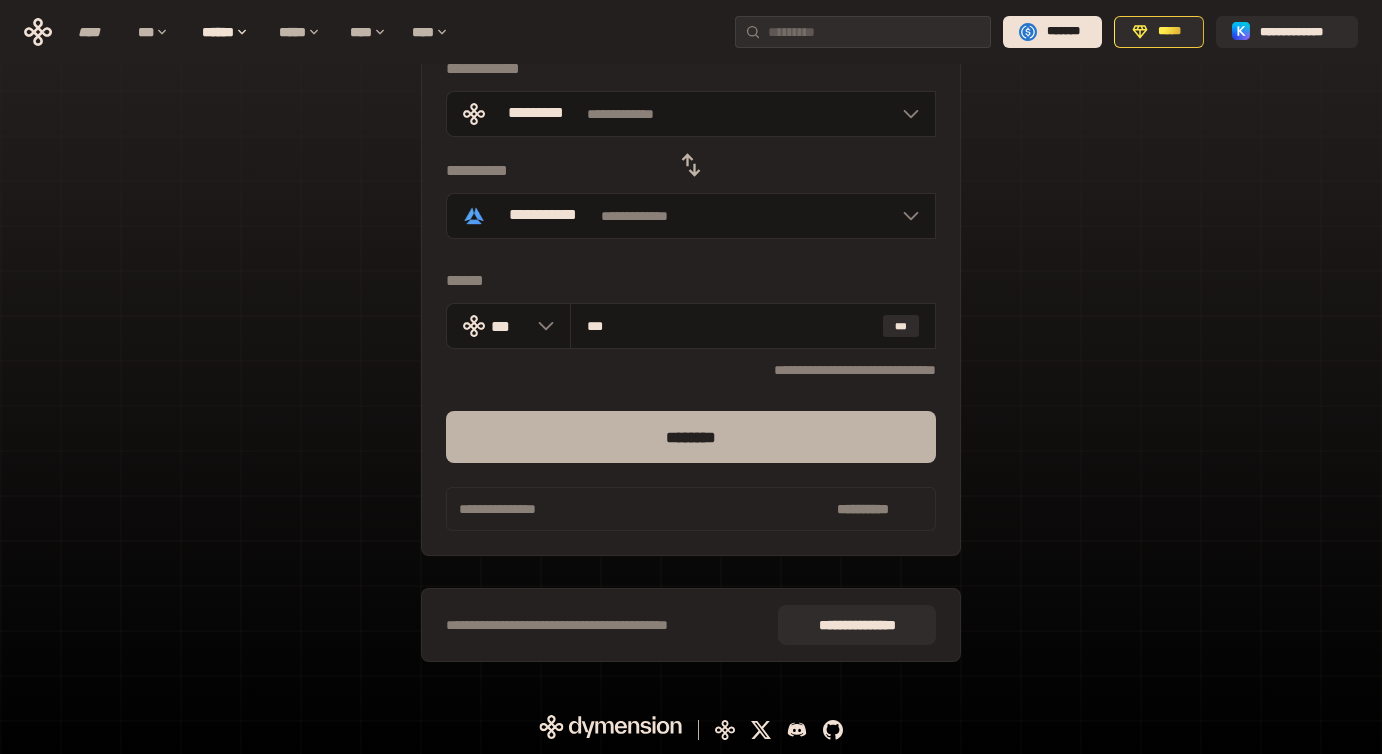 click on "********" at bounding box center [691, 437] 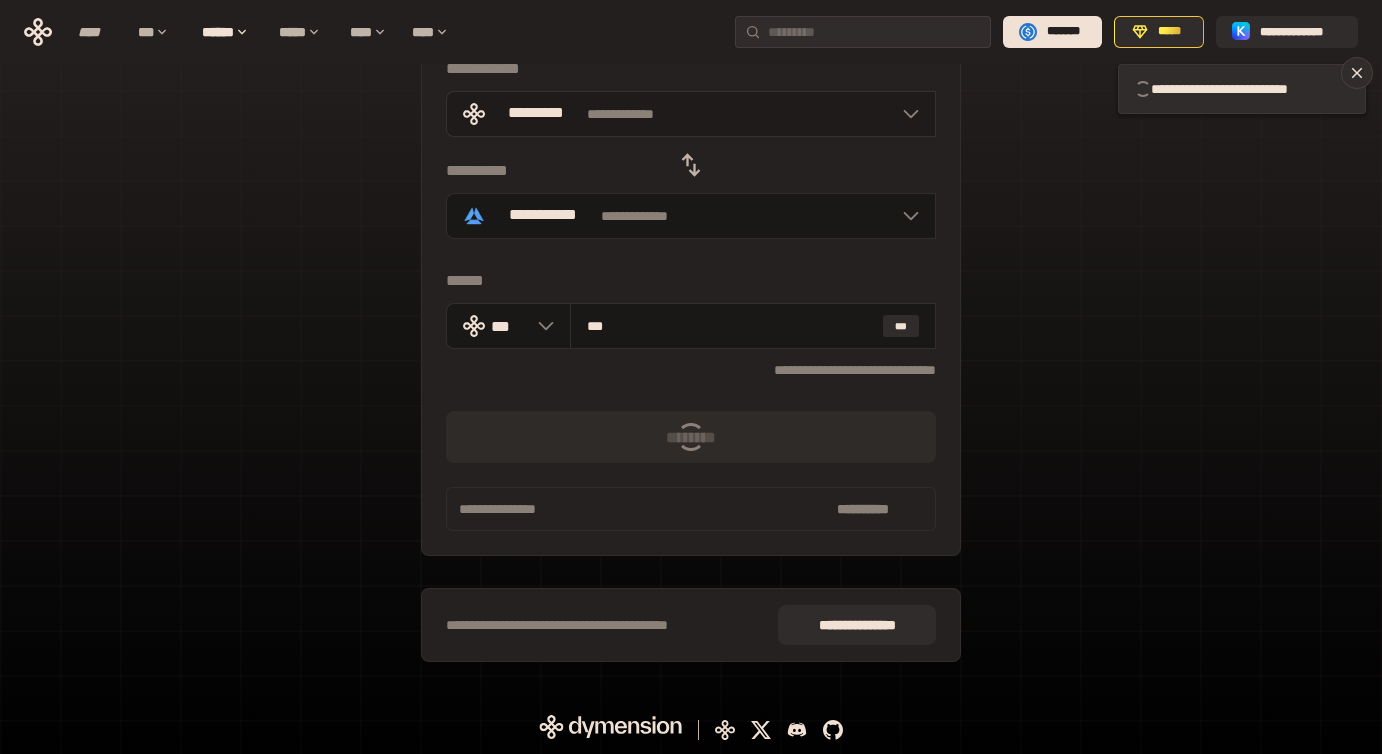 type 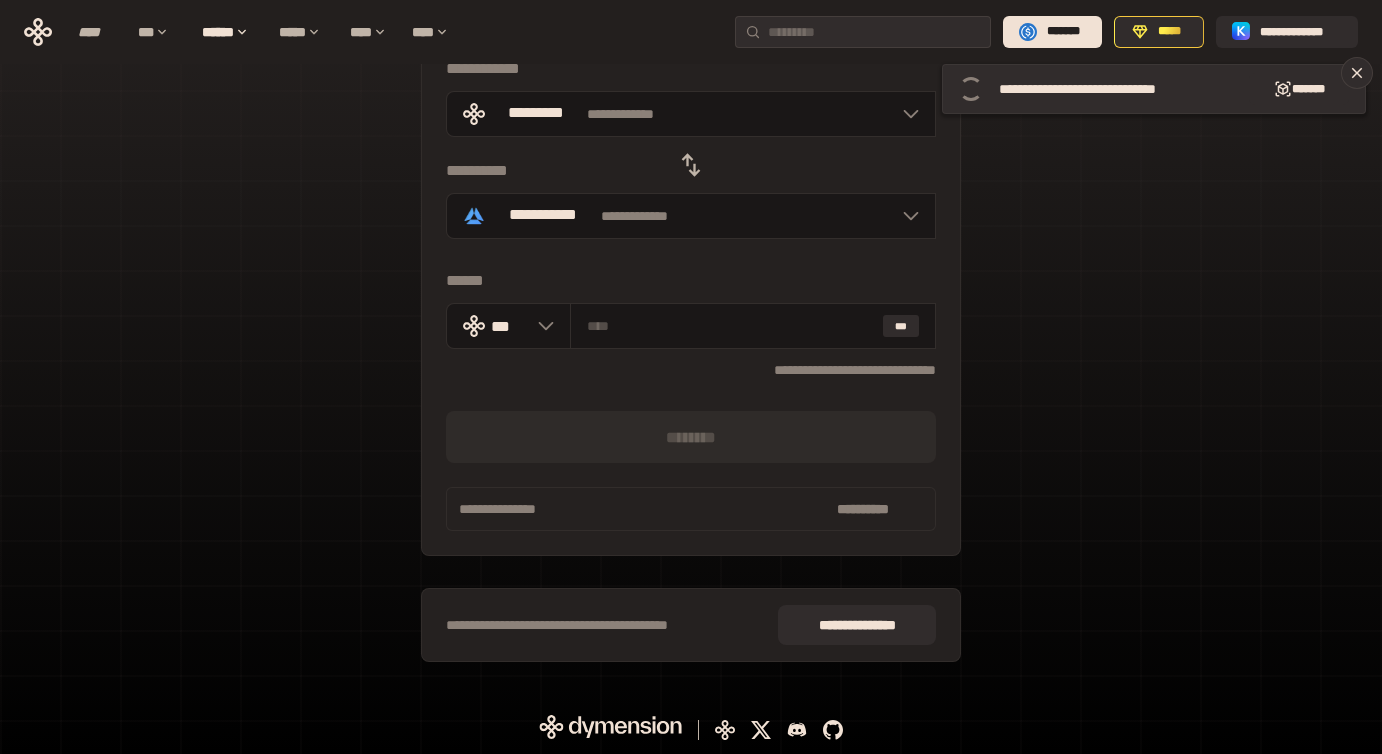 click 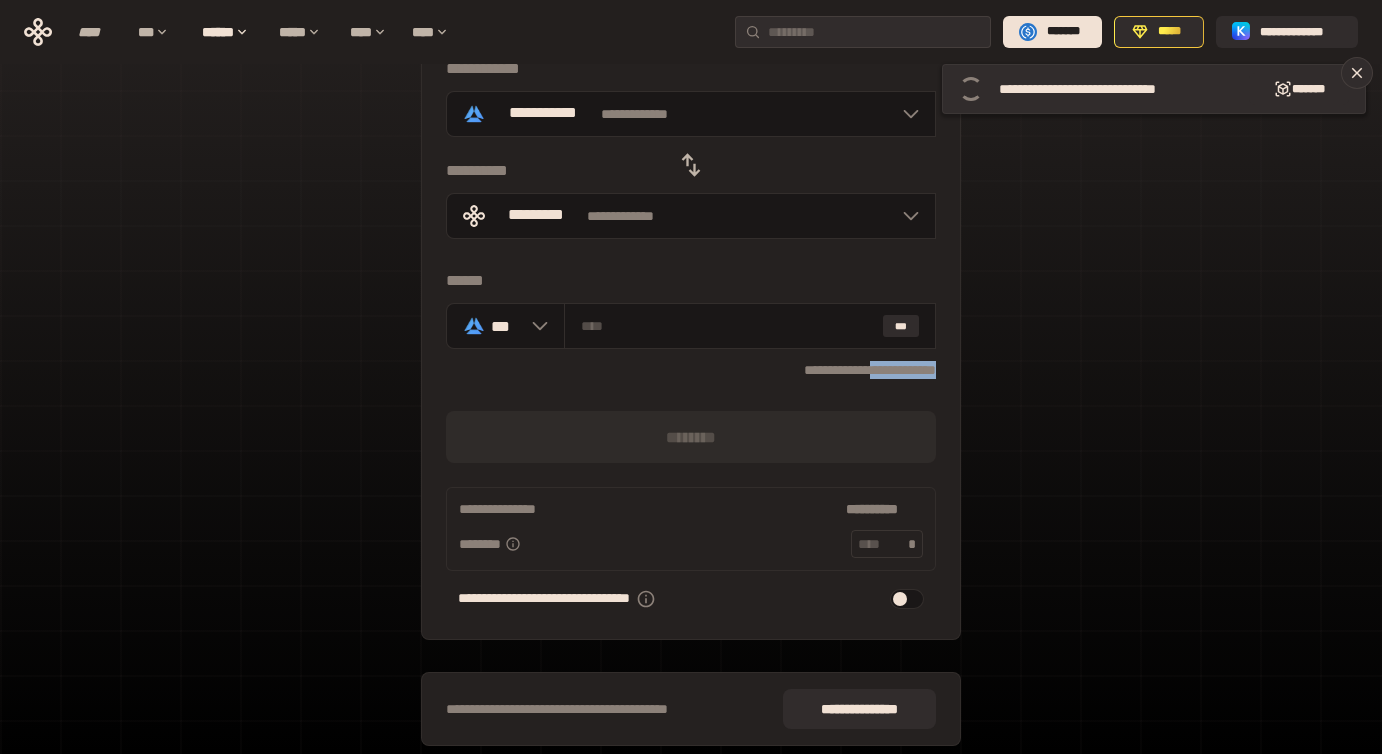 click on "**********" at bounding box center [691, 437] 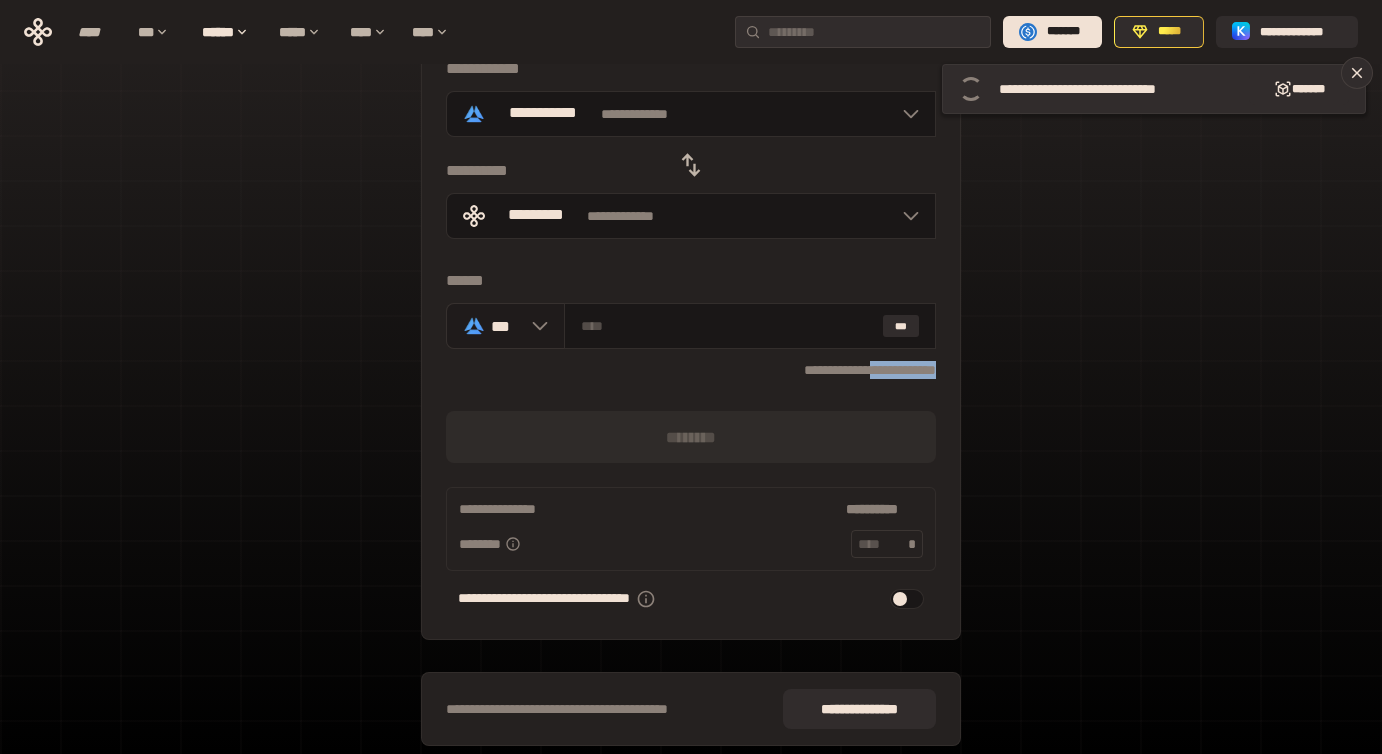 click at bounding box center [535, 326] 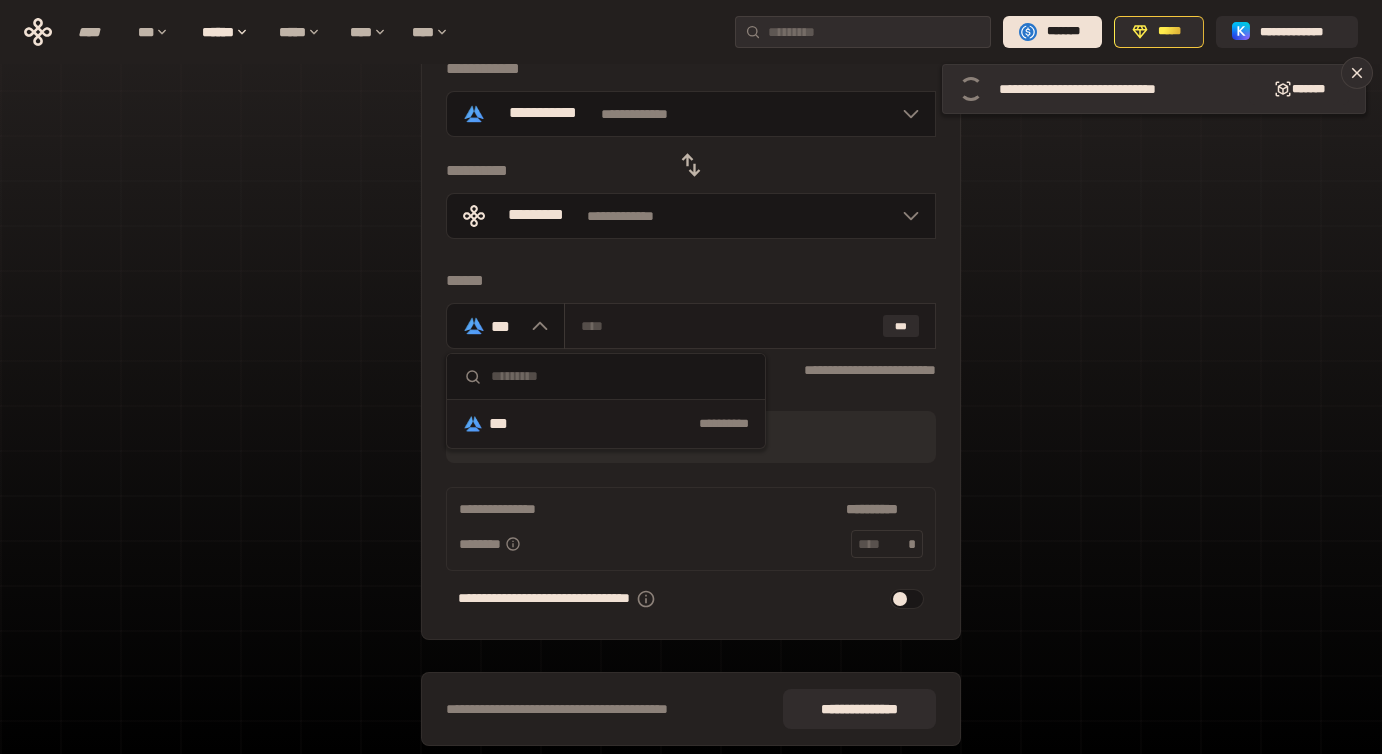 click on "***" at bounding box center [750, 326] 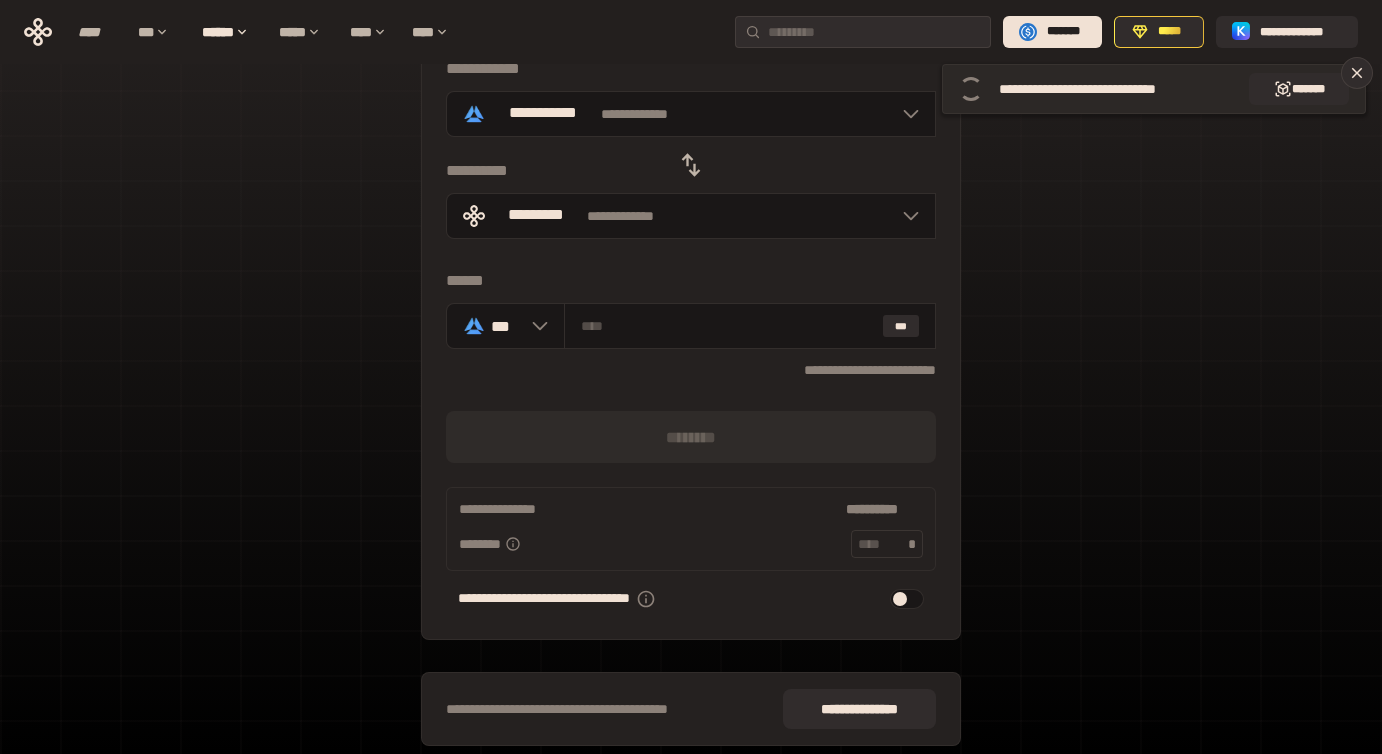 click on "**********" at bounding box center (1108, 89) 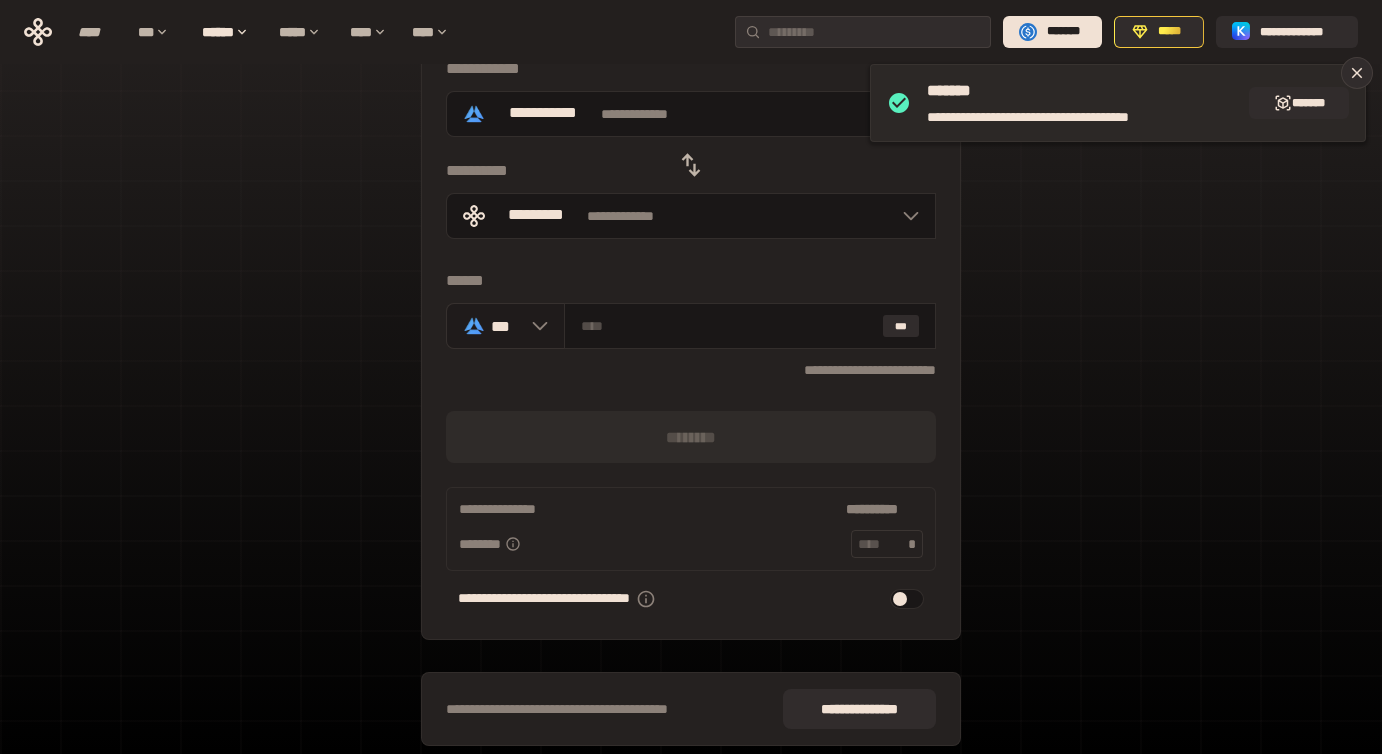 click on "***" at bounding box center (505, 326) 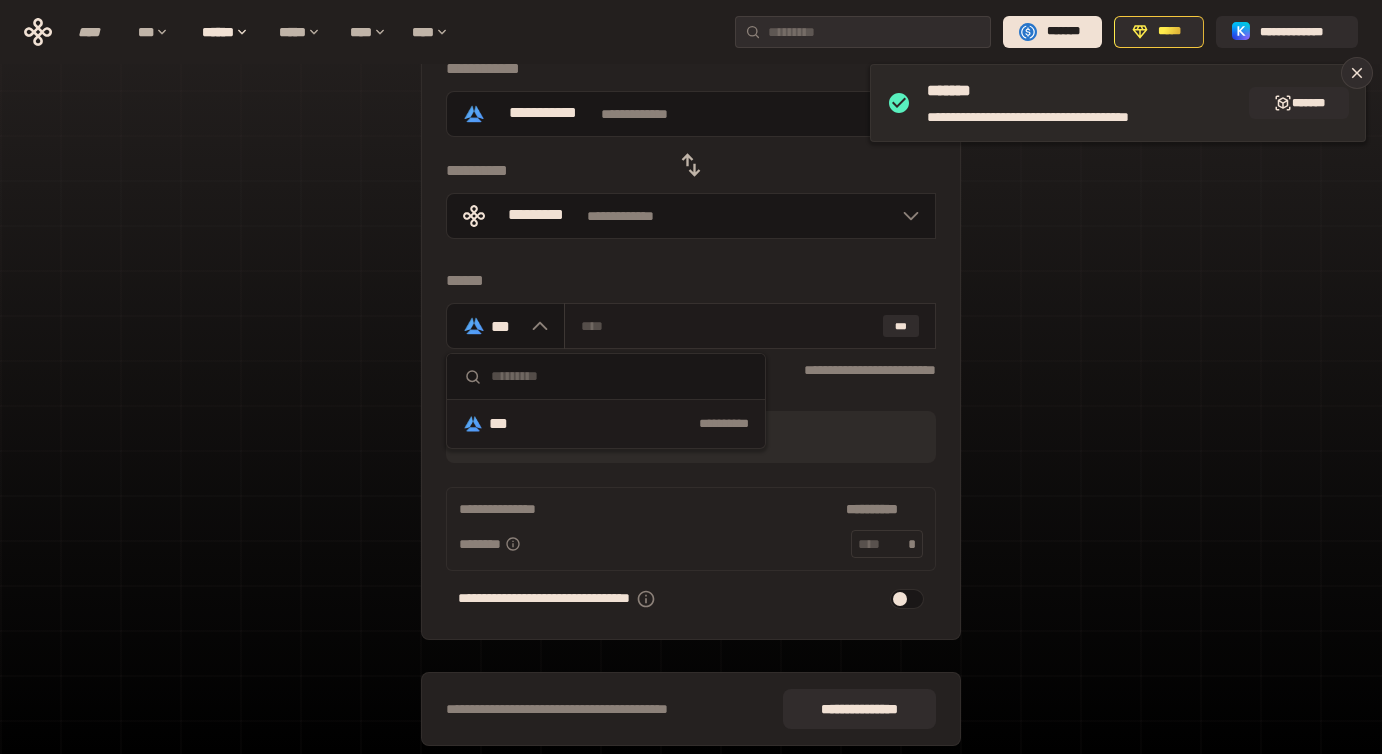 click at bounding box center [728, 326] 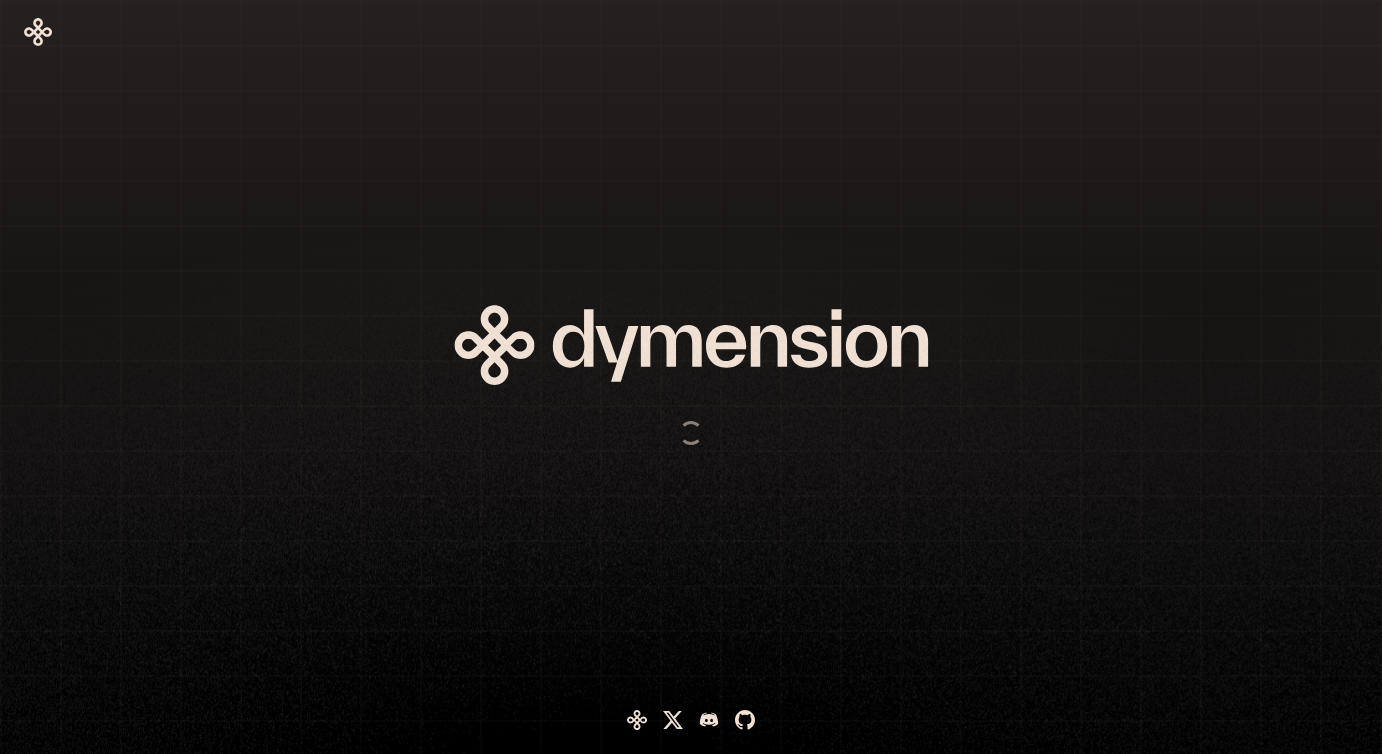 scroll, scrollTop: 0, scrollLeft: 0, axis: both 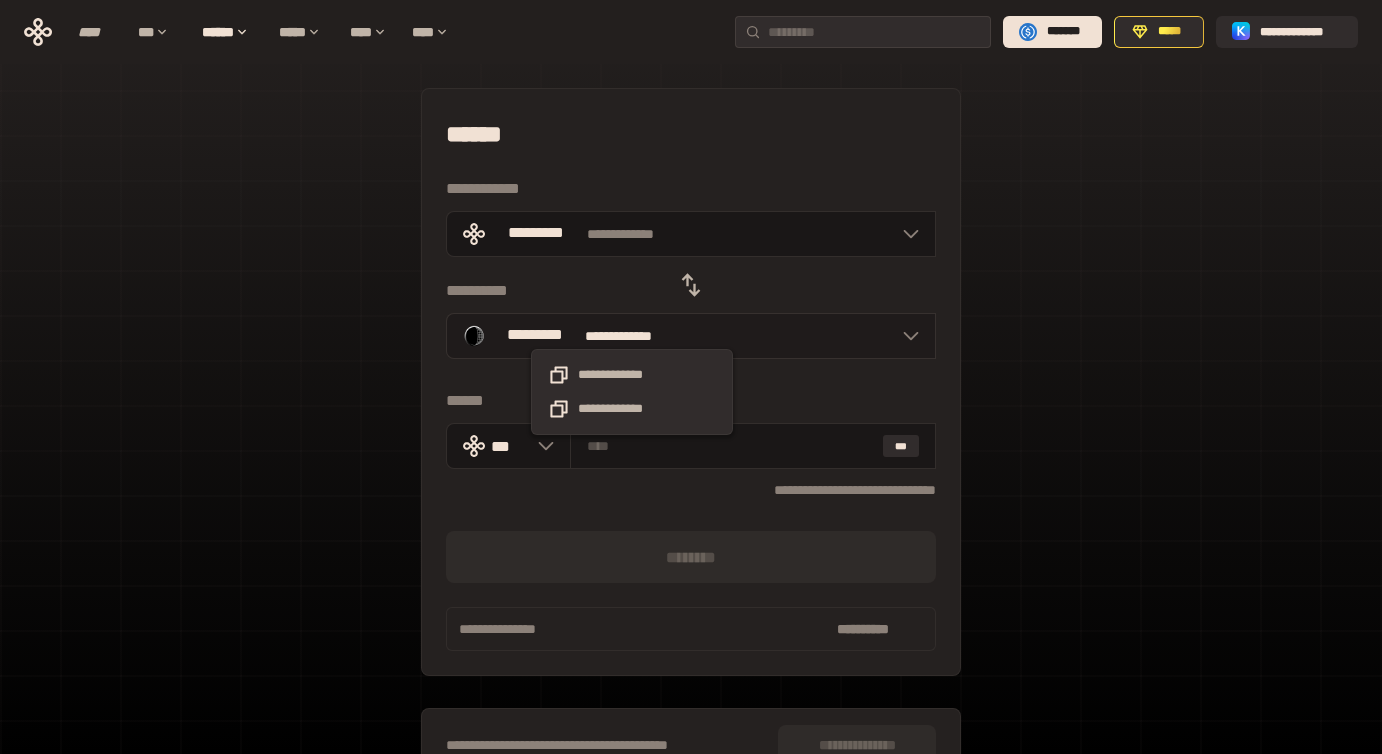 click on "**********" at bounding box center (631, 336) 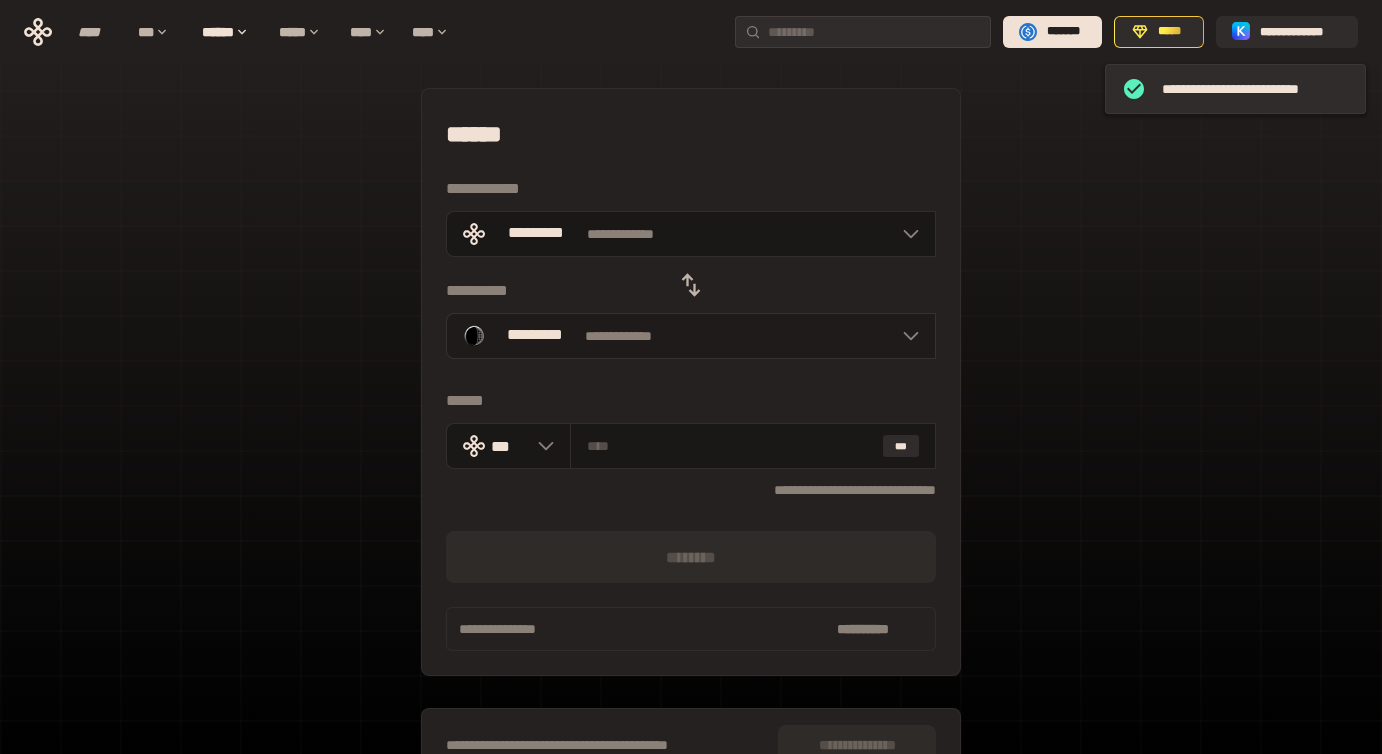 click on "**********" at bounding box center (691, 336) 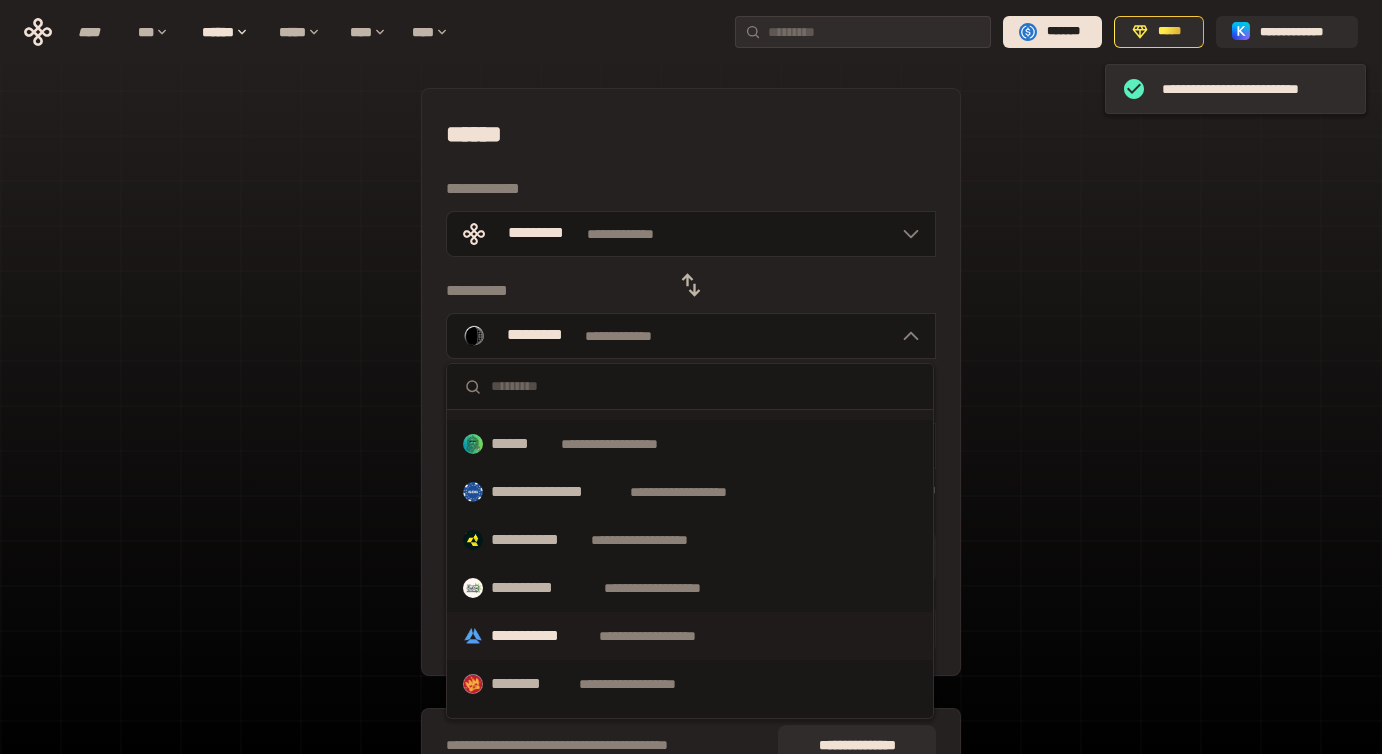scroll, scrollTop: 48, scrollLeft: 0, axis: vertical 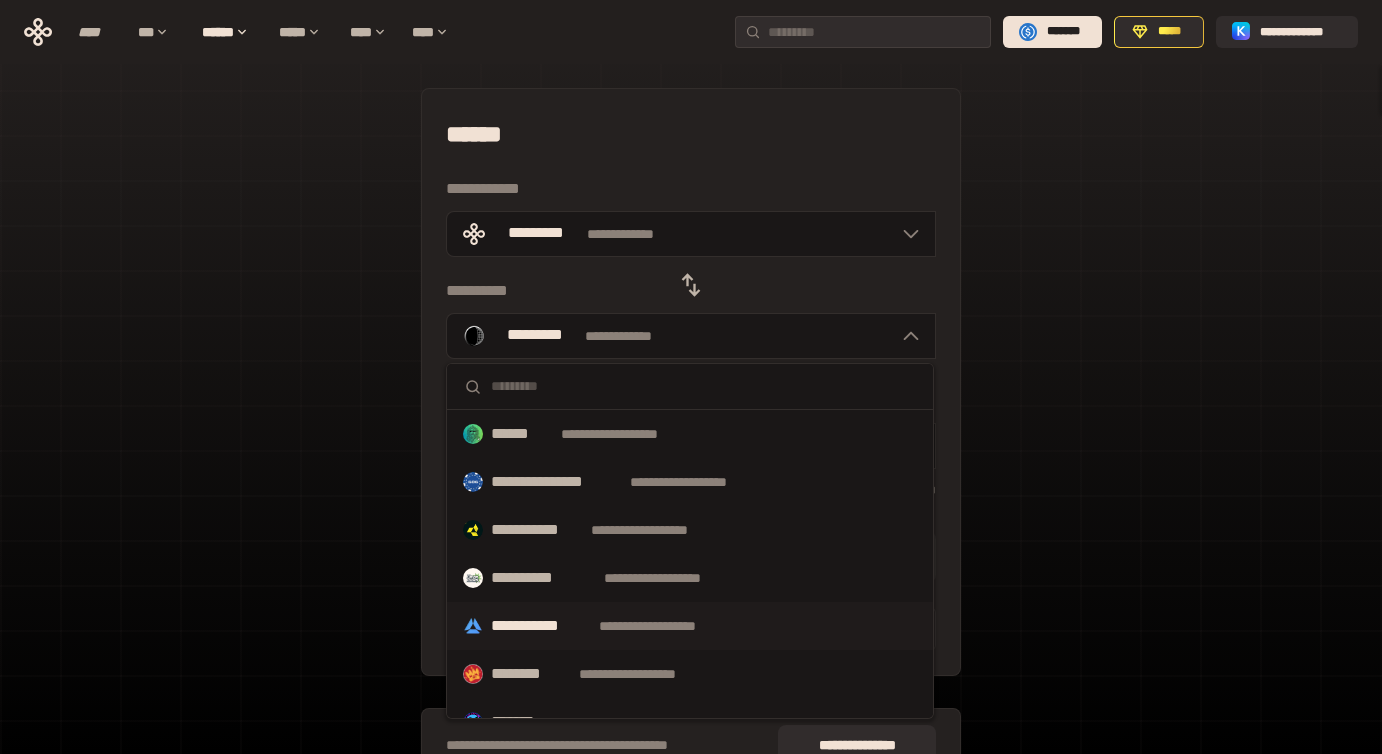 click on "**********" at bounding box center [690, 626] 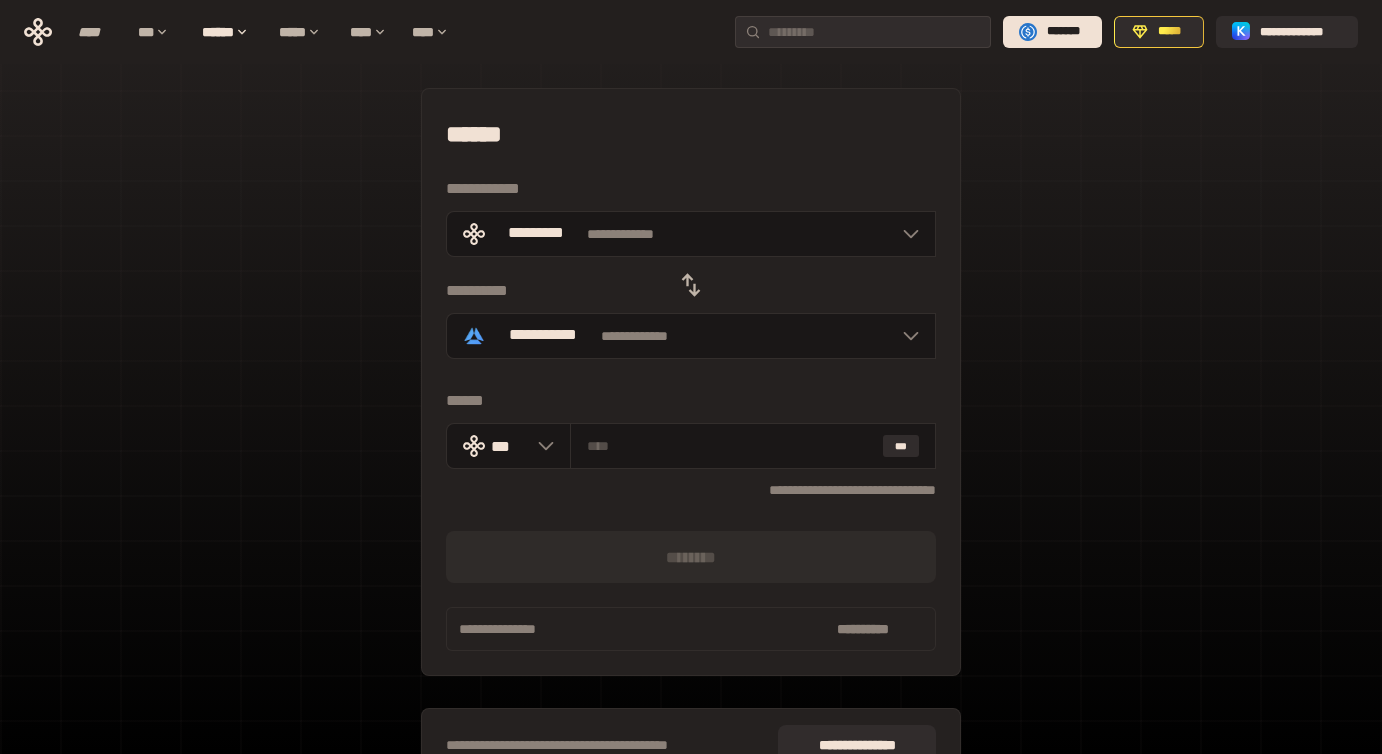 click 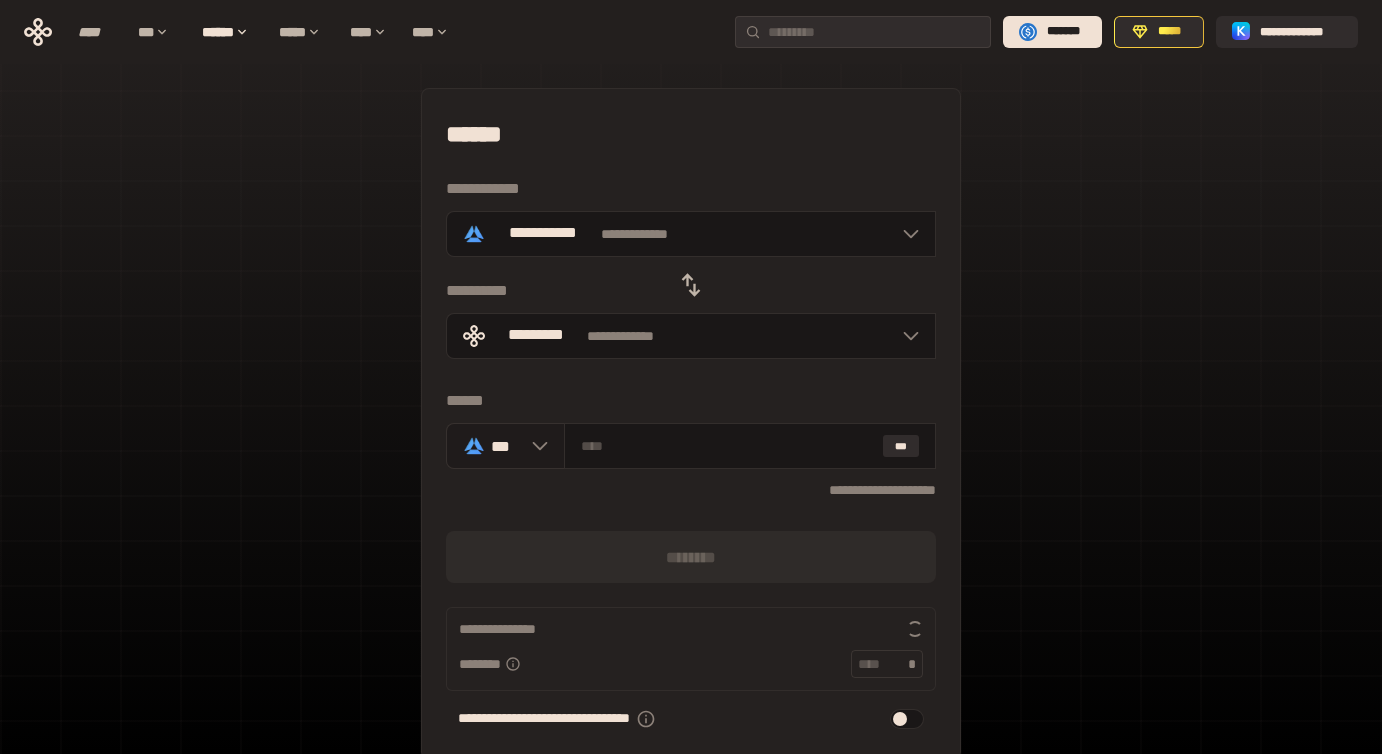 click 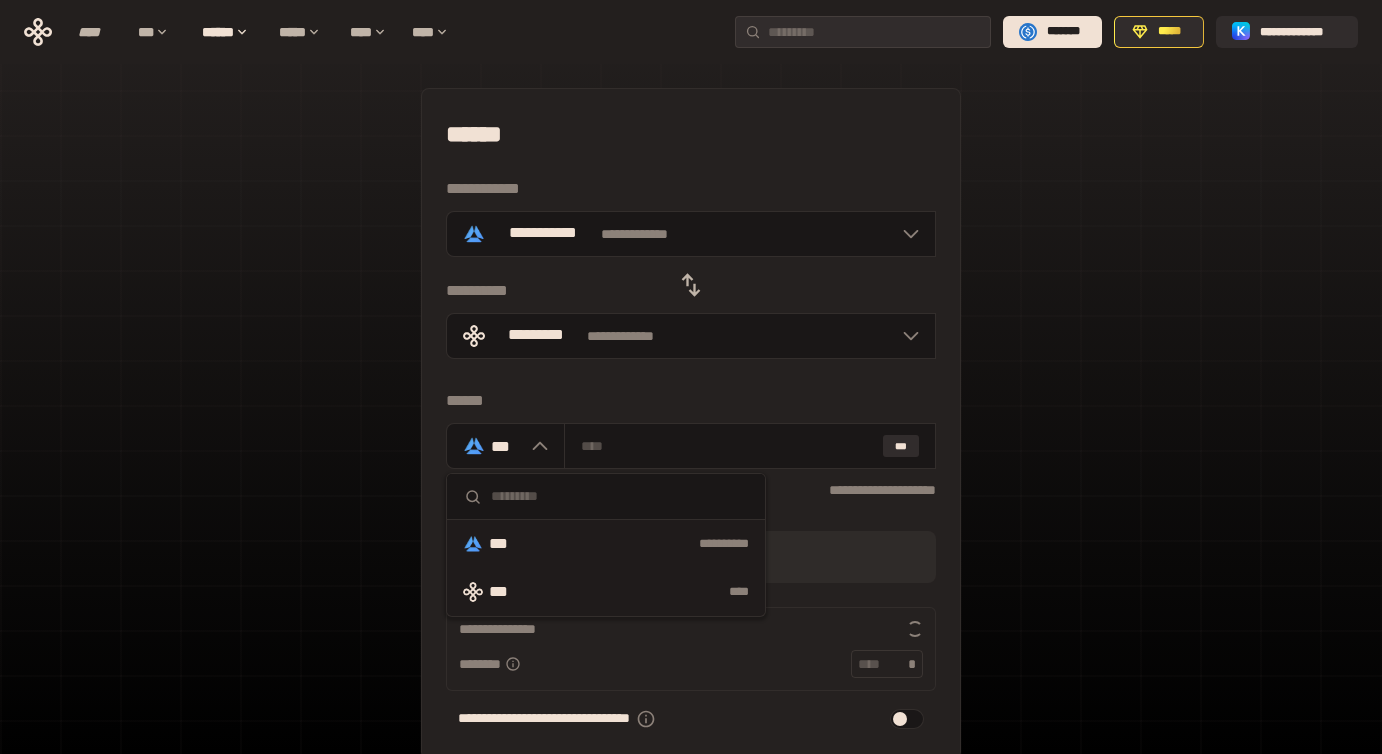 click on "*** ****" at bounding box center [606, 592] 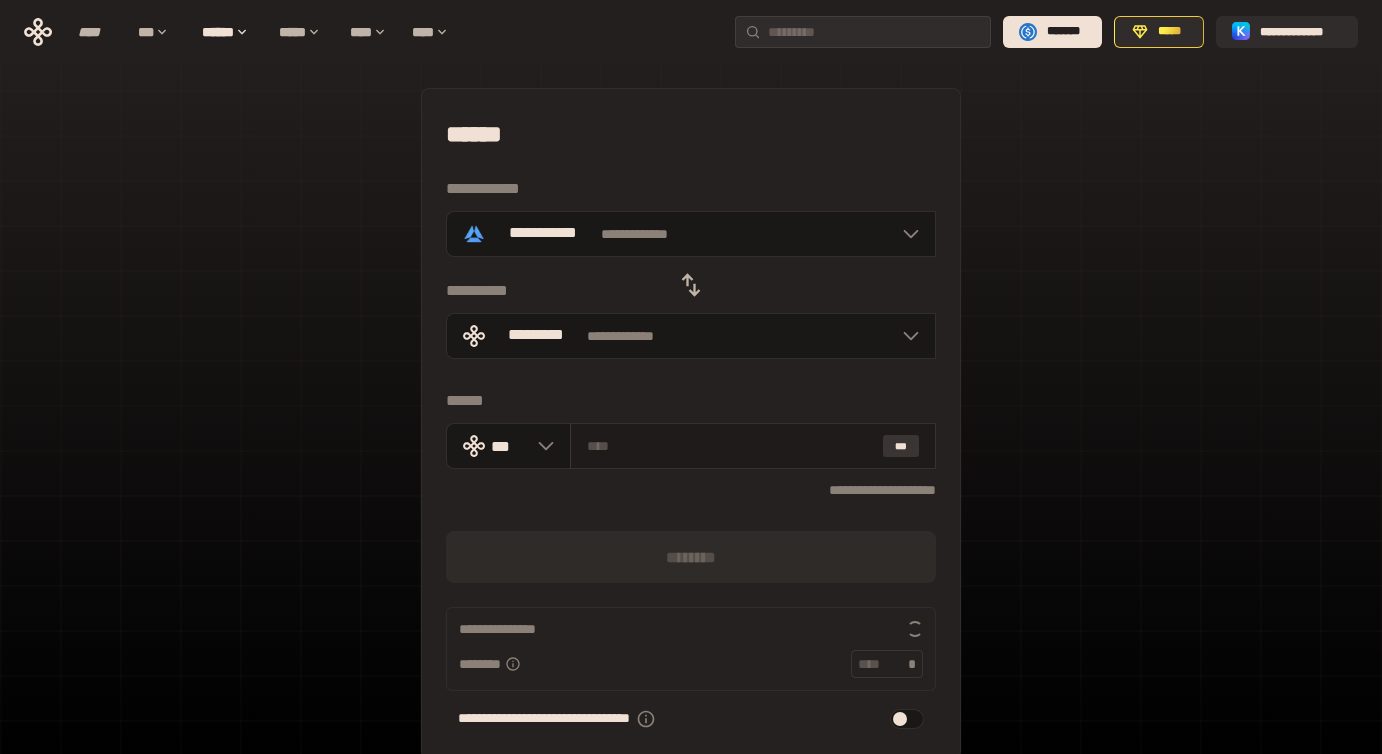 click on "***" at bounding box center [901, 446] 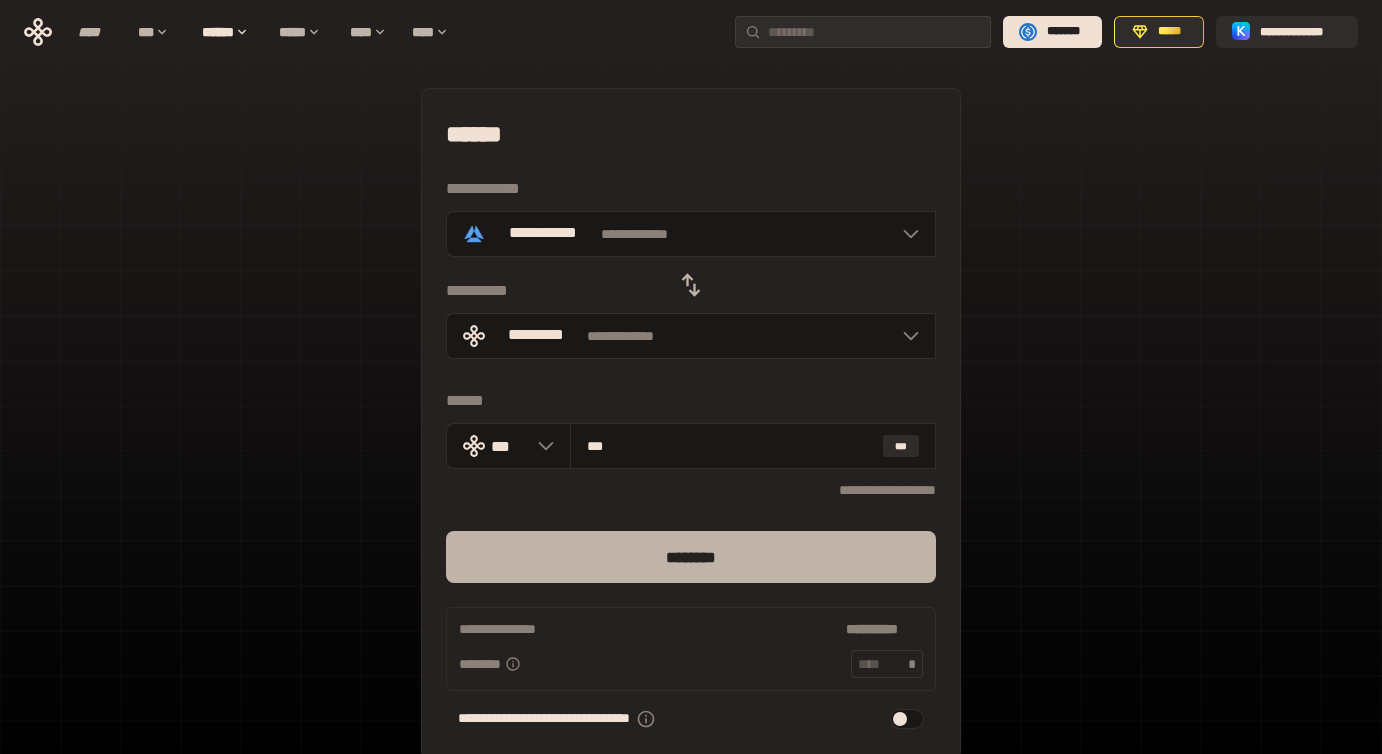 click on "********" at bounding box center (691, 557) 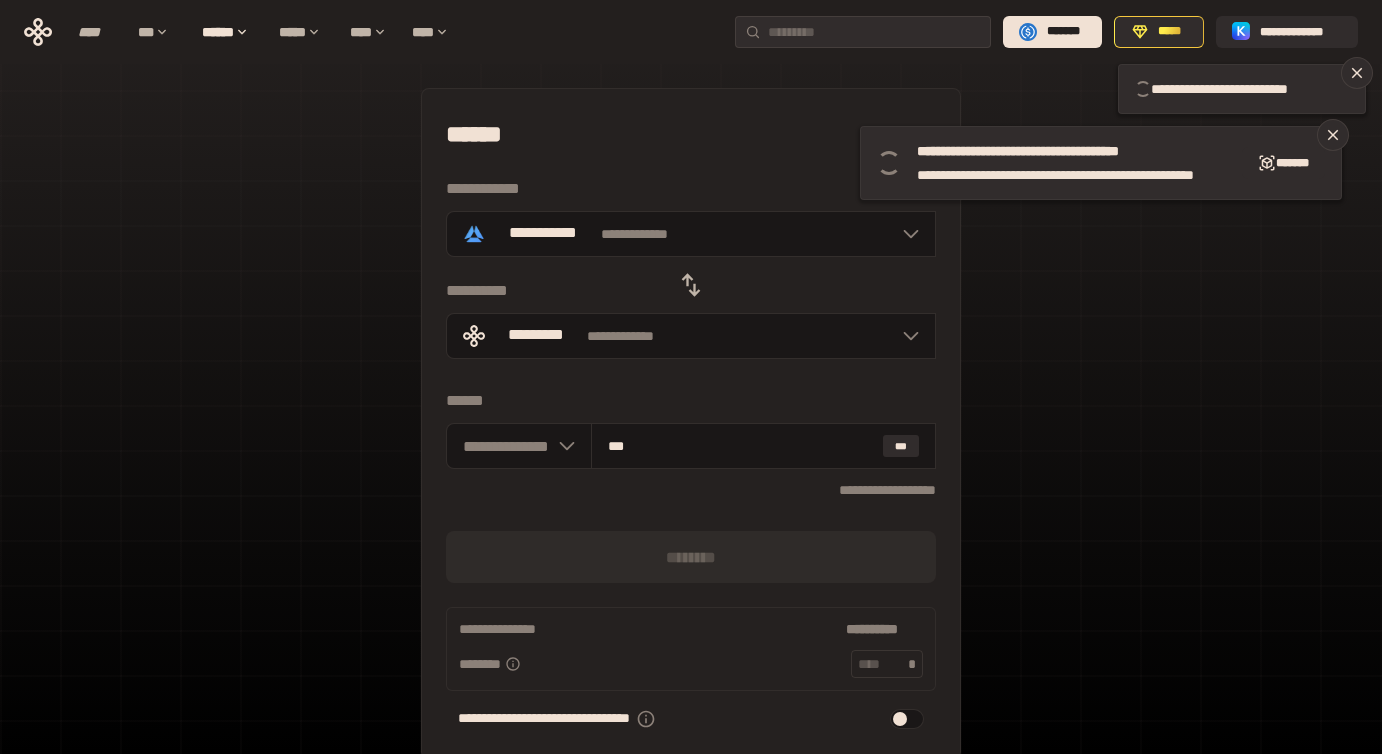 type 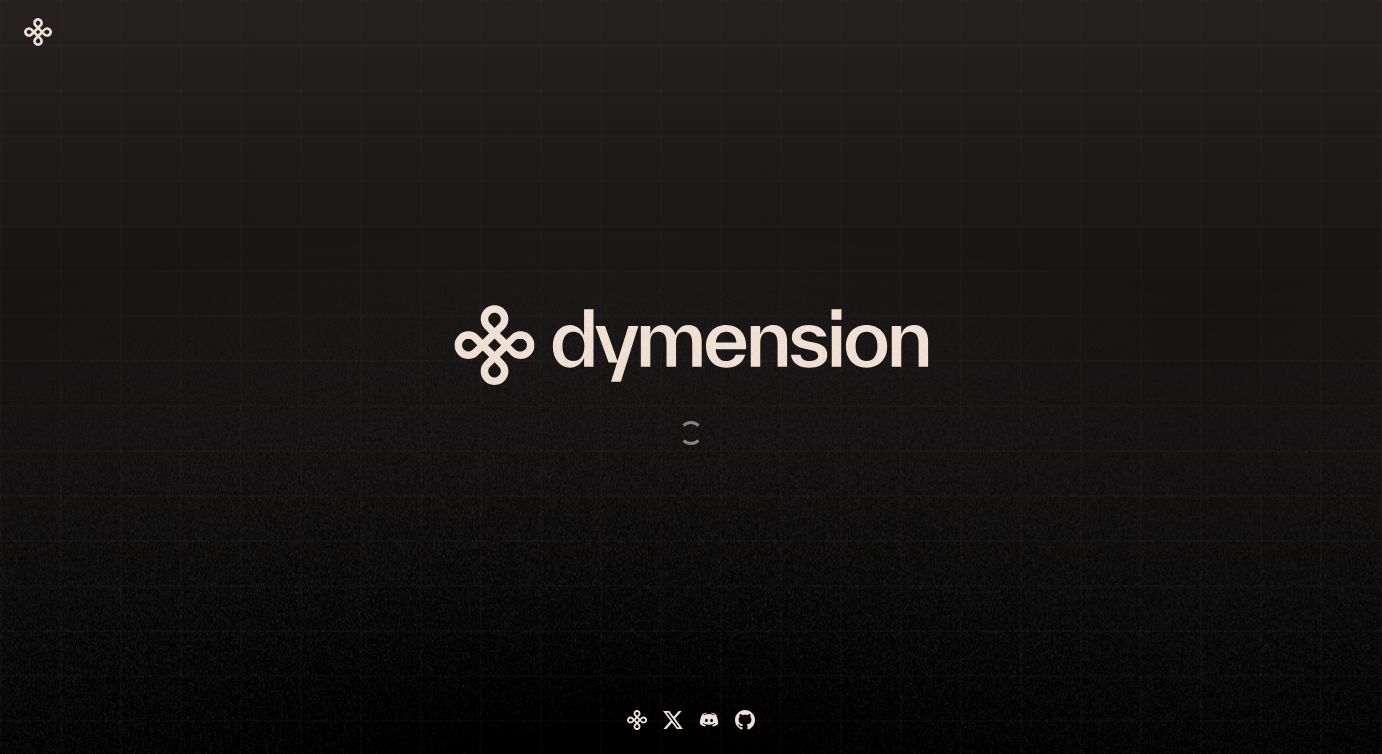 scroll, scrollTop: 0, scrollLeft: 0, axis: both 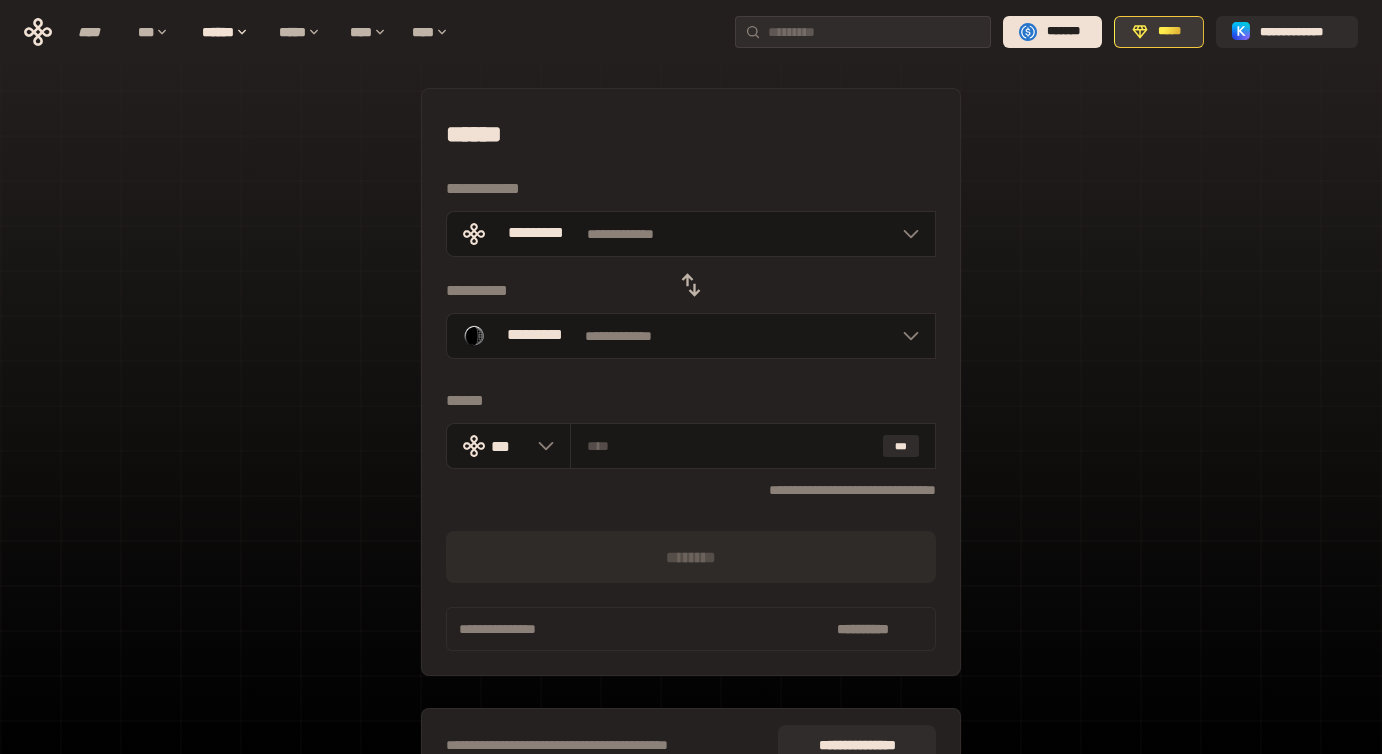 click on "*****" at bounding box center [1159, 32] 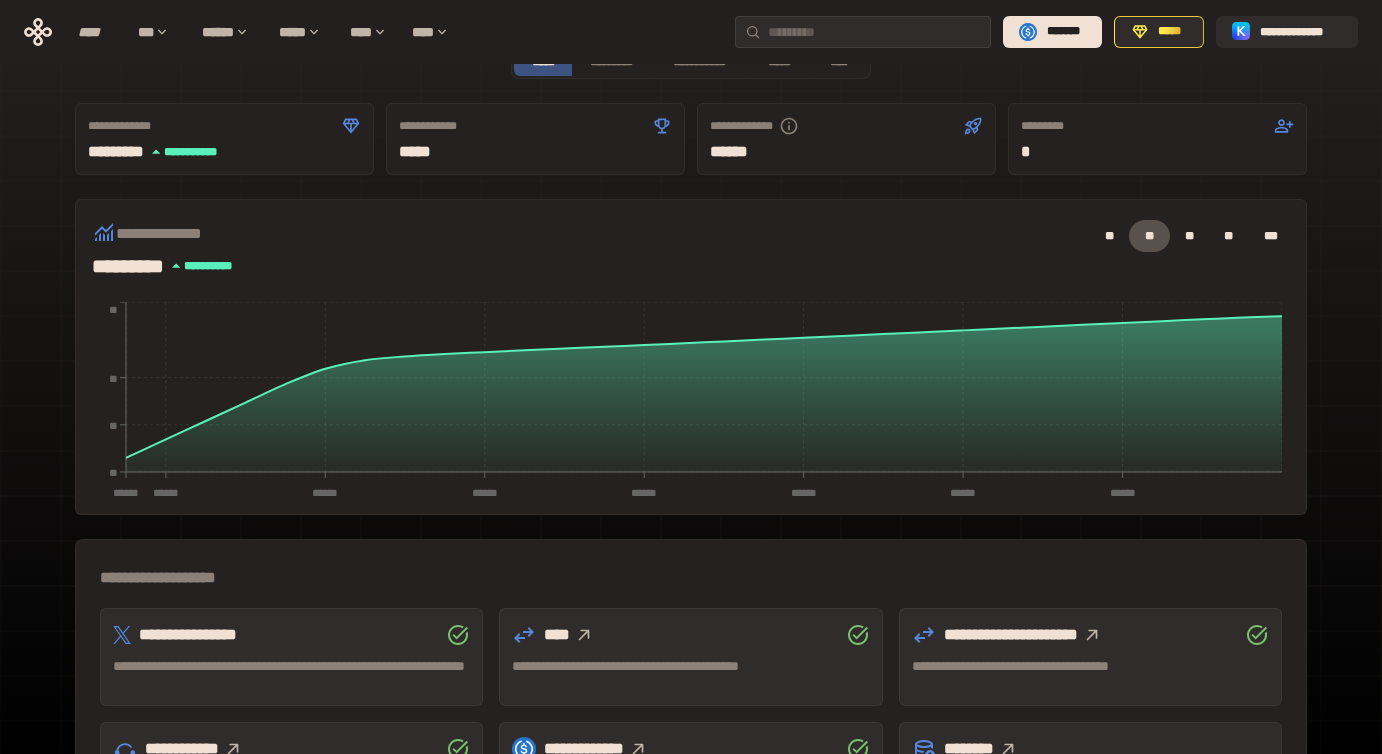 scroll, scrollTop: 534, scrollLeft: 0, axis: vertical 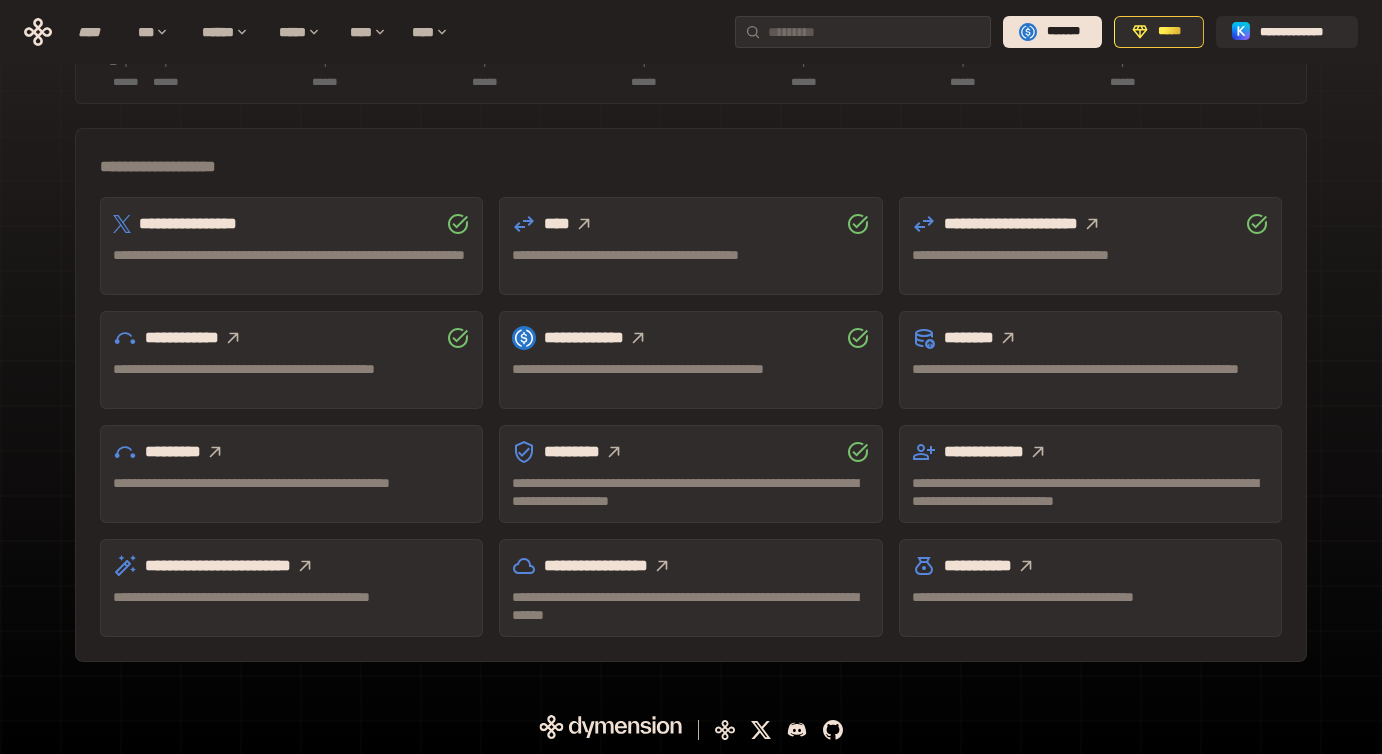 click 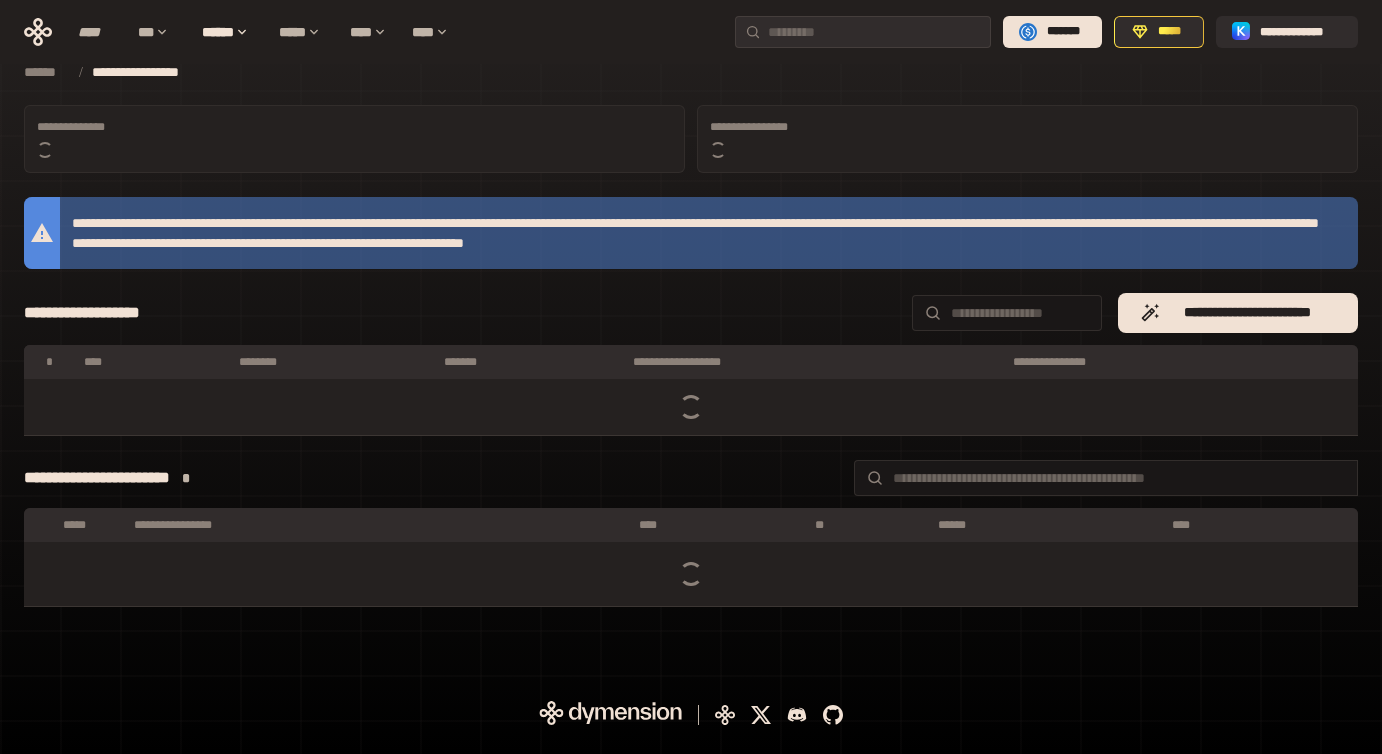 scroll, scrollTop: 0, scrollLeft: 0, axis: both 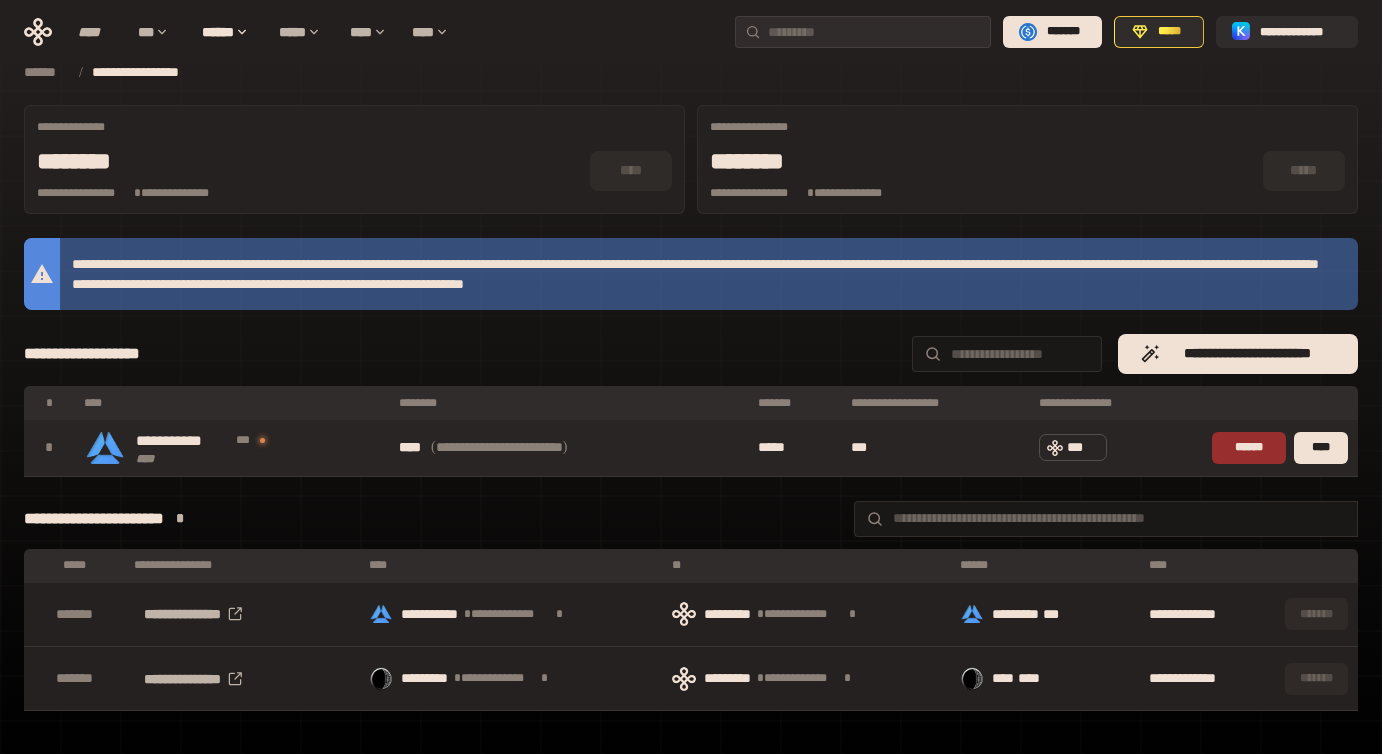 click on "******" at bounding box center (1249, 448) 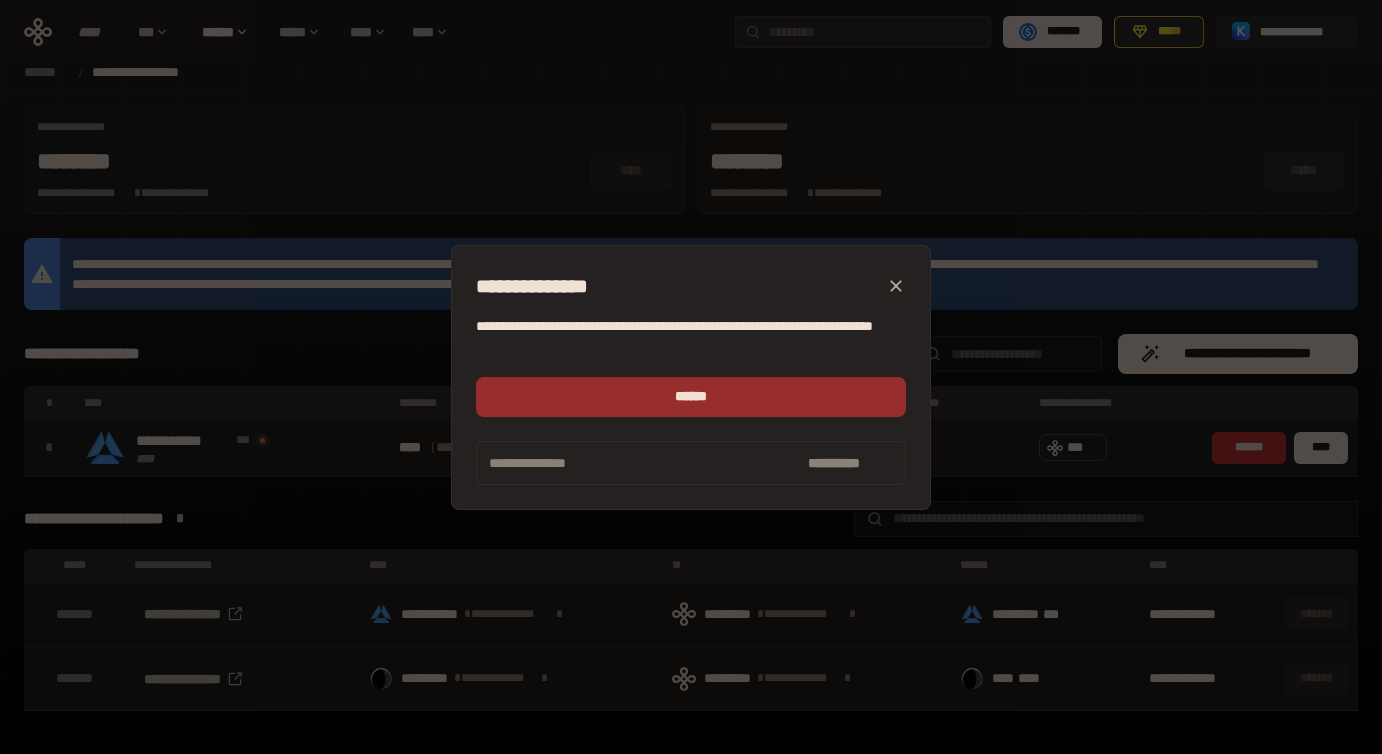 click on "******" at bounding box center (691, 397) 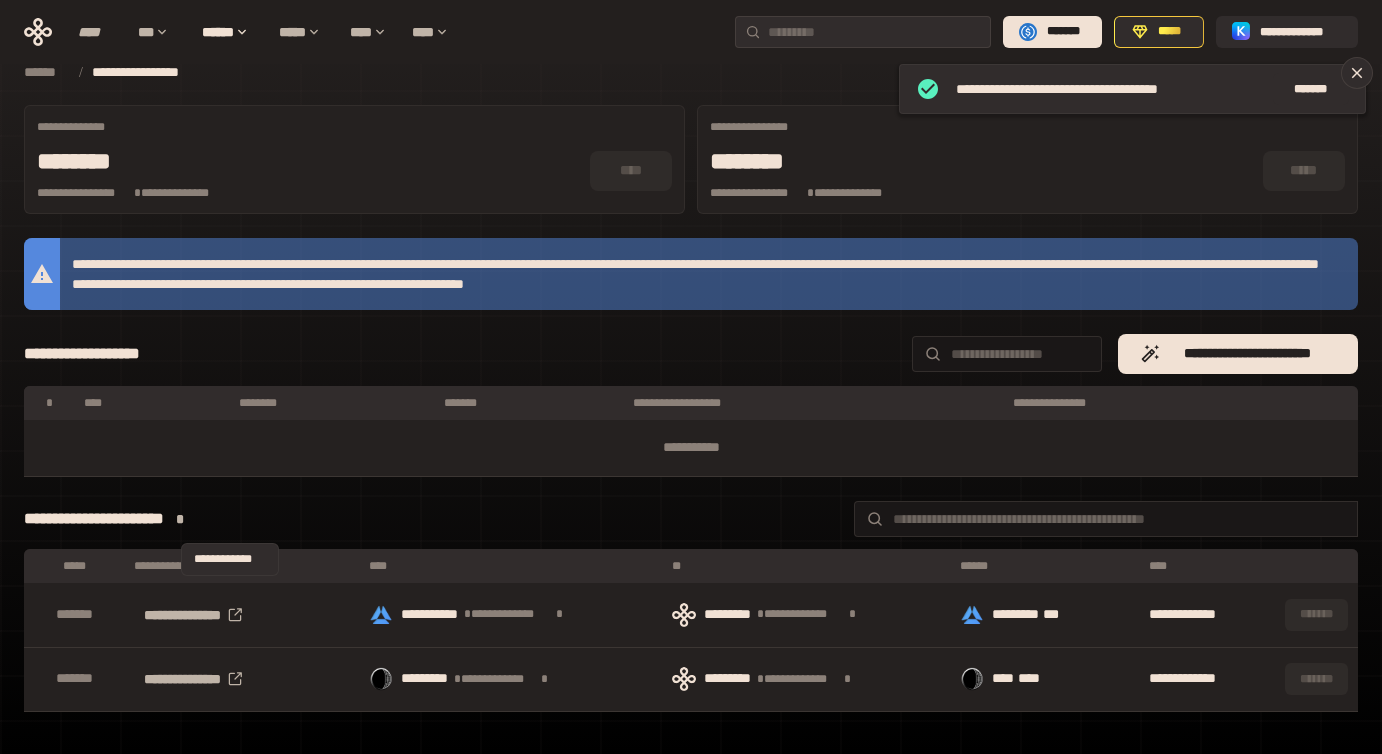 click on "*" at bounding box center (180, 519) 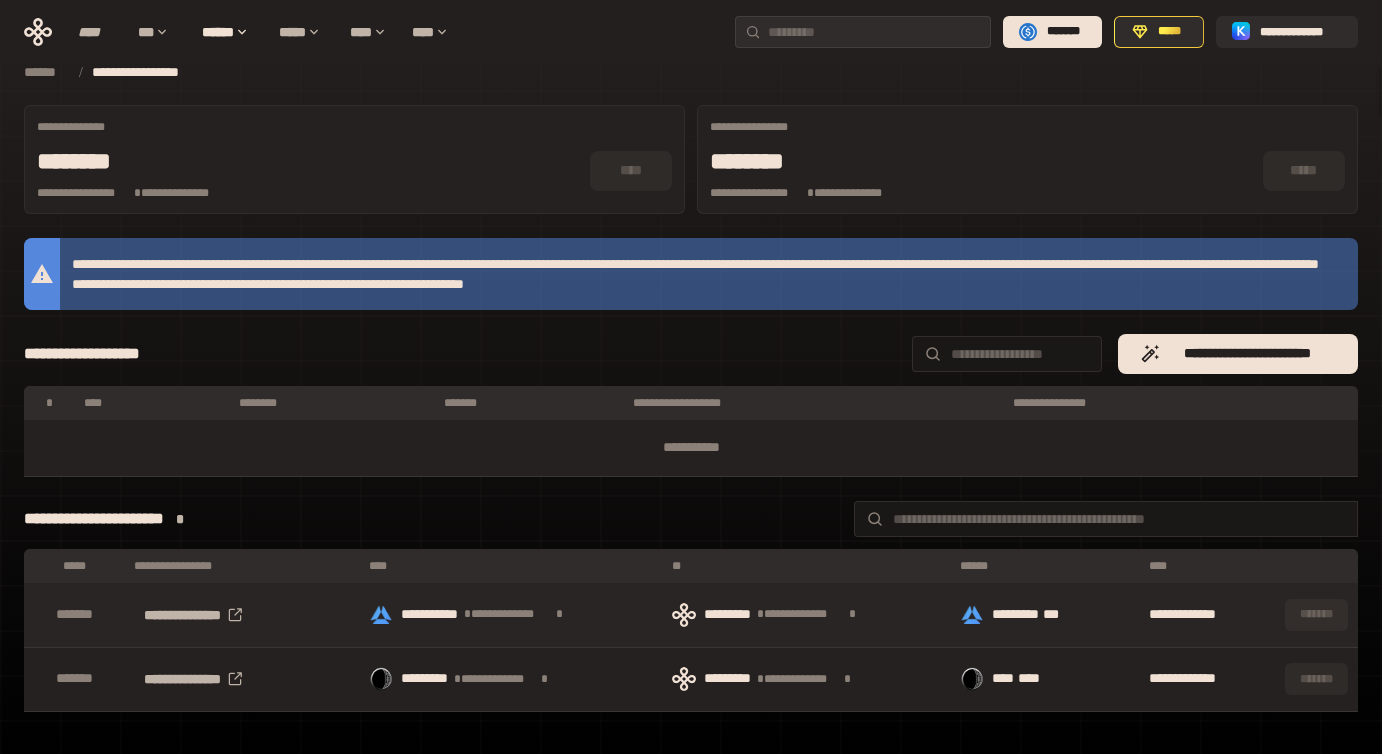 click on "**********" at bounding box center (510, 615) 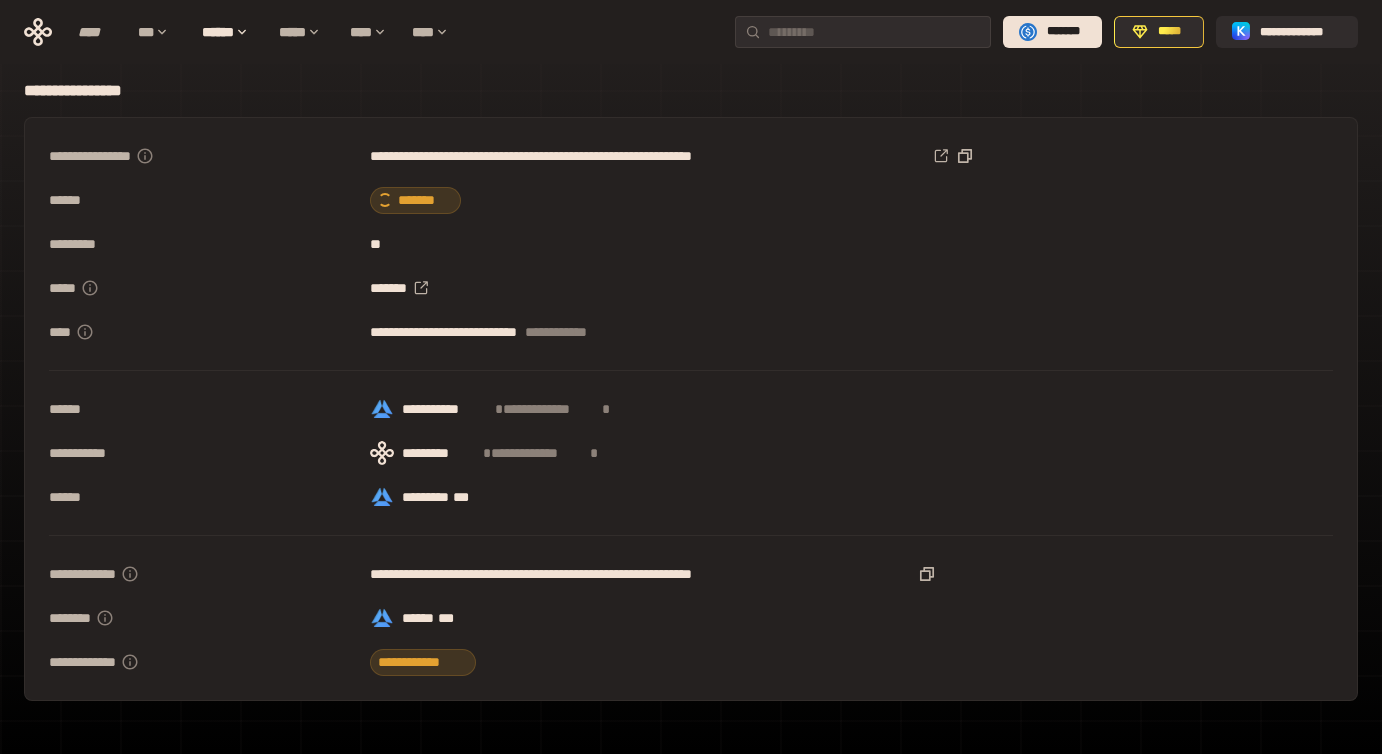 scroll, scrollTop: 0, scrollLeft: 0, axis: both 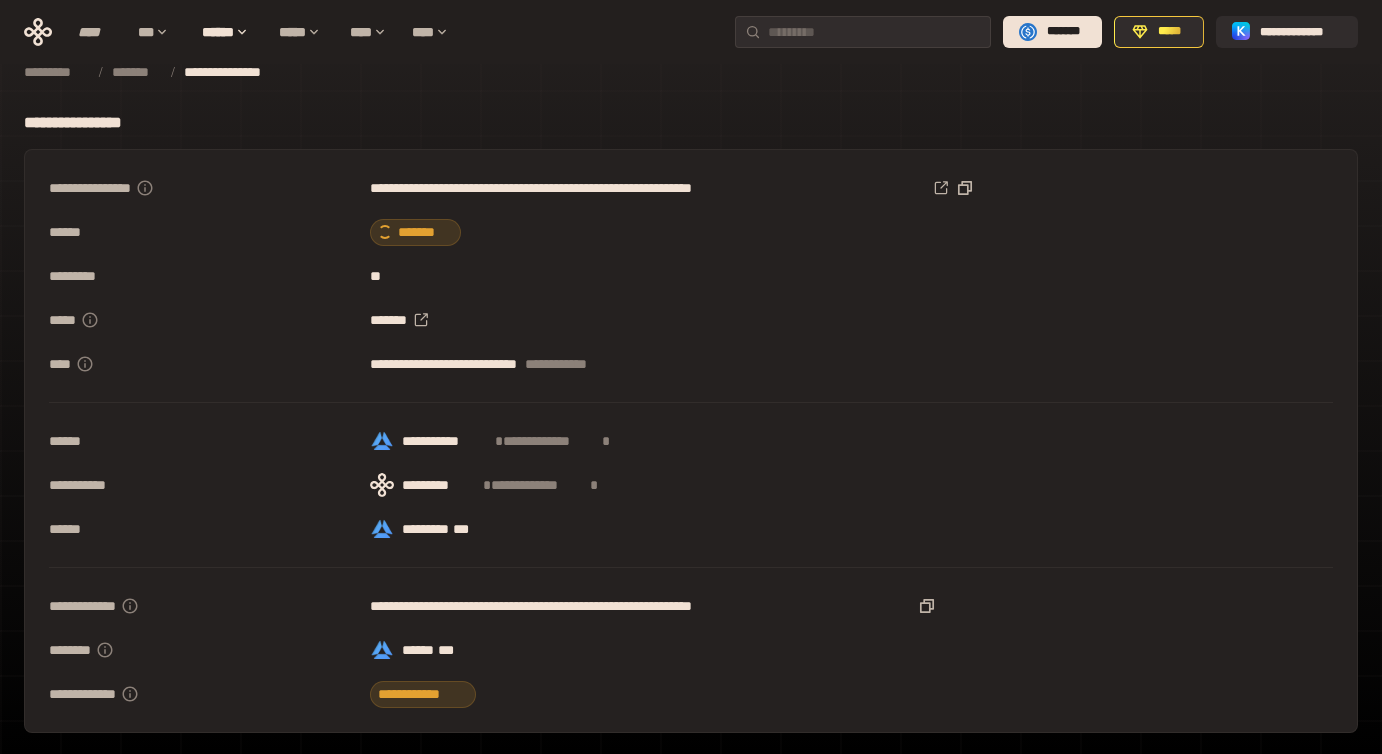 click on "**********" at bounding box center (691, 32) 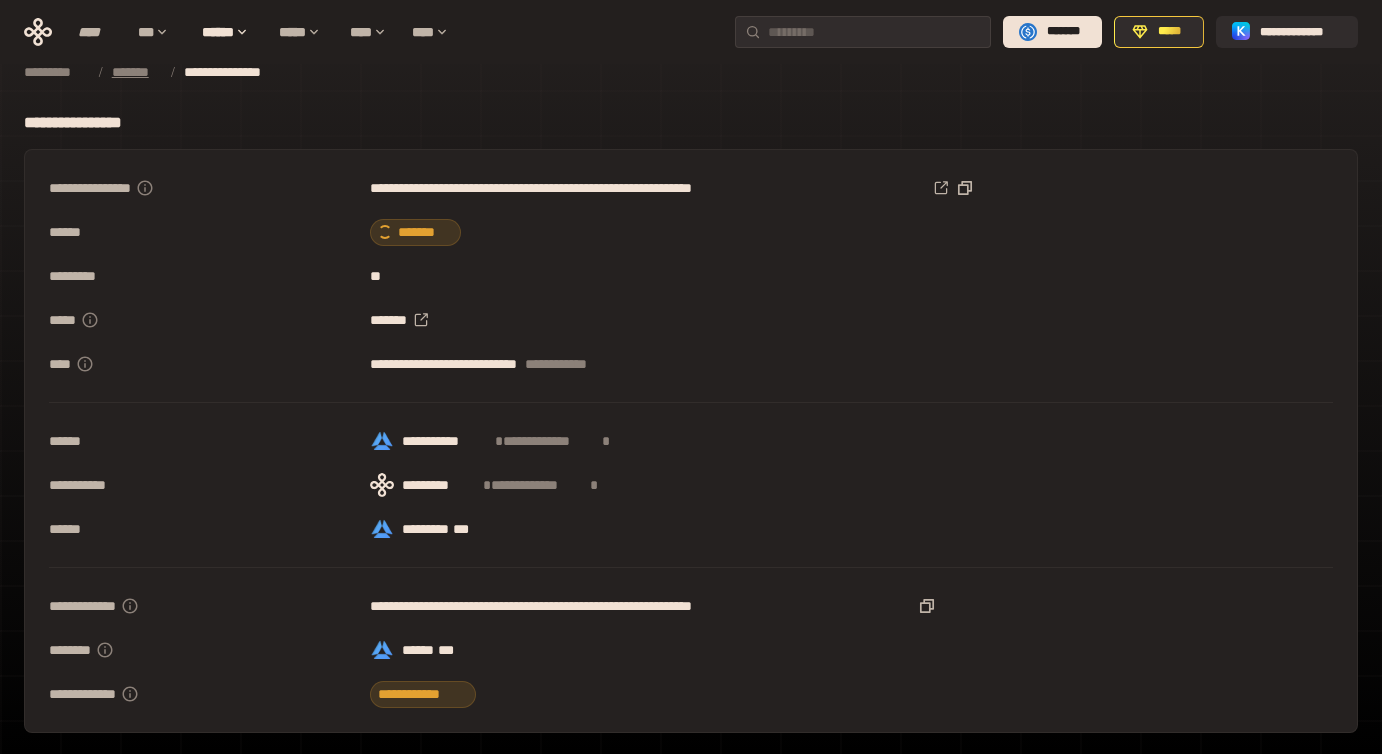 click on "*******" at bounding box center [136, 72] 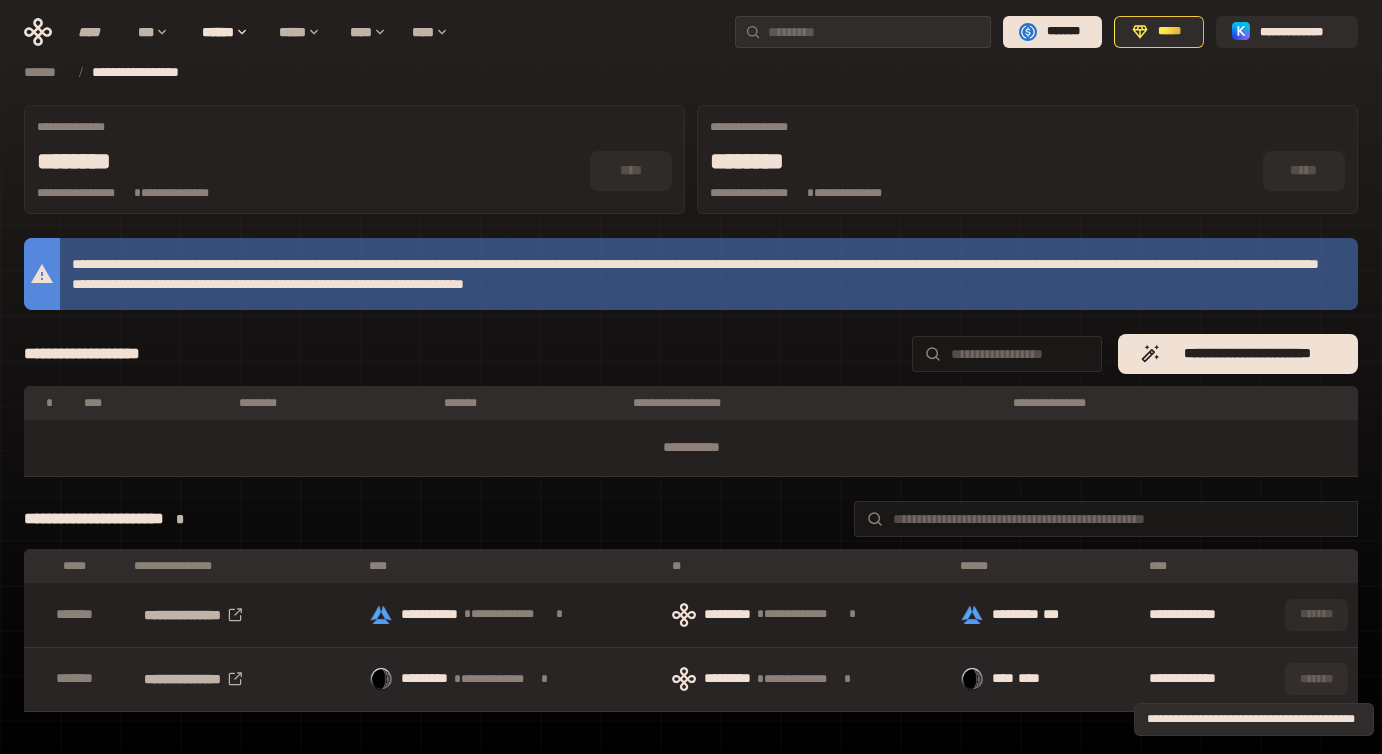 click on "*******" at bounding box center [1316, 679] 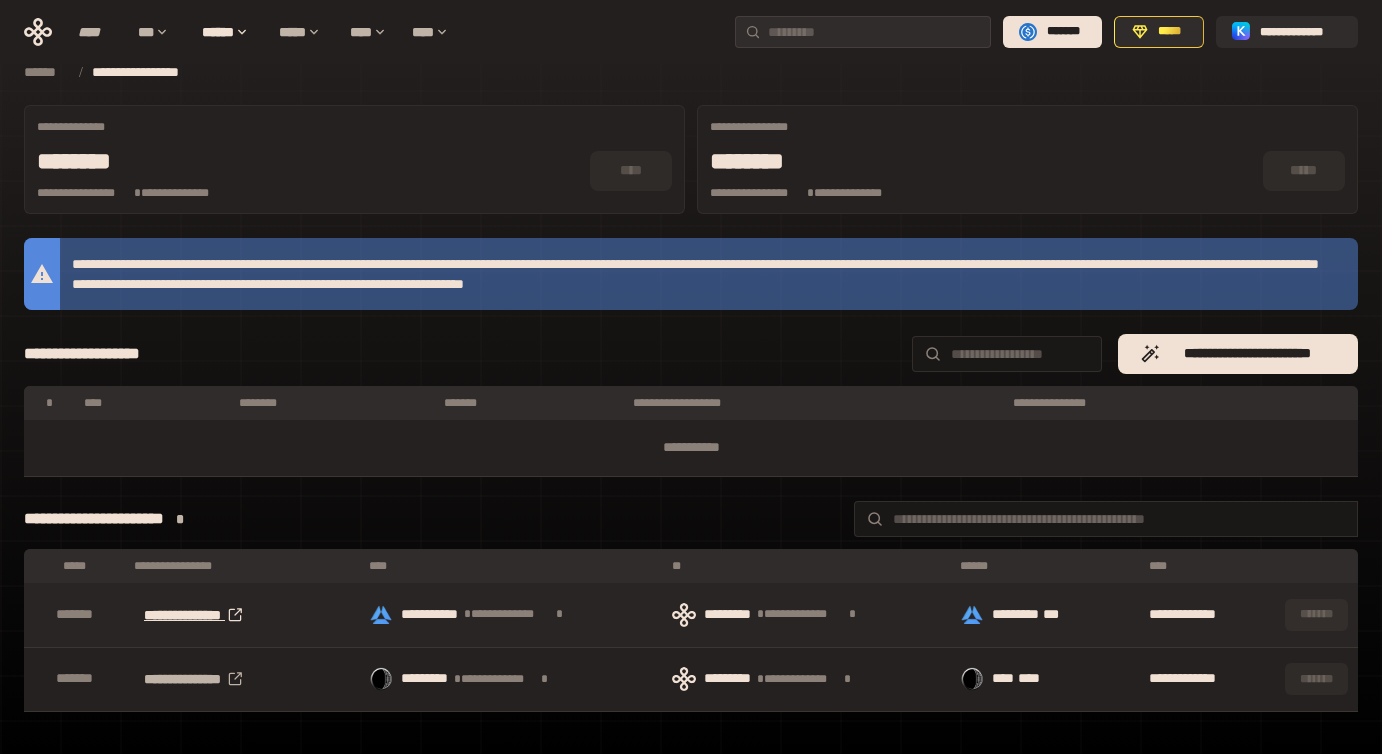 click 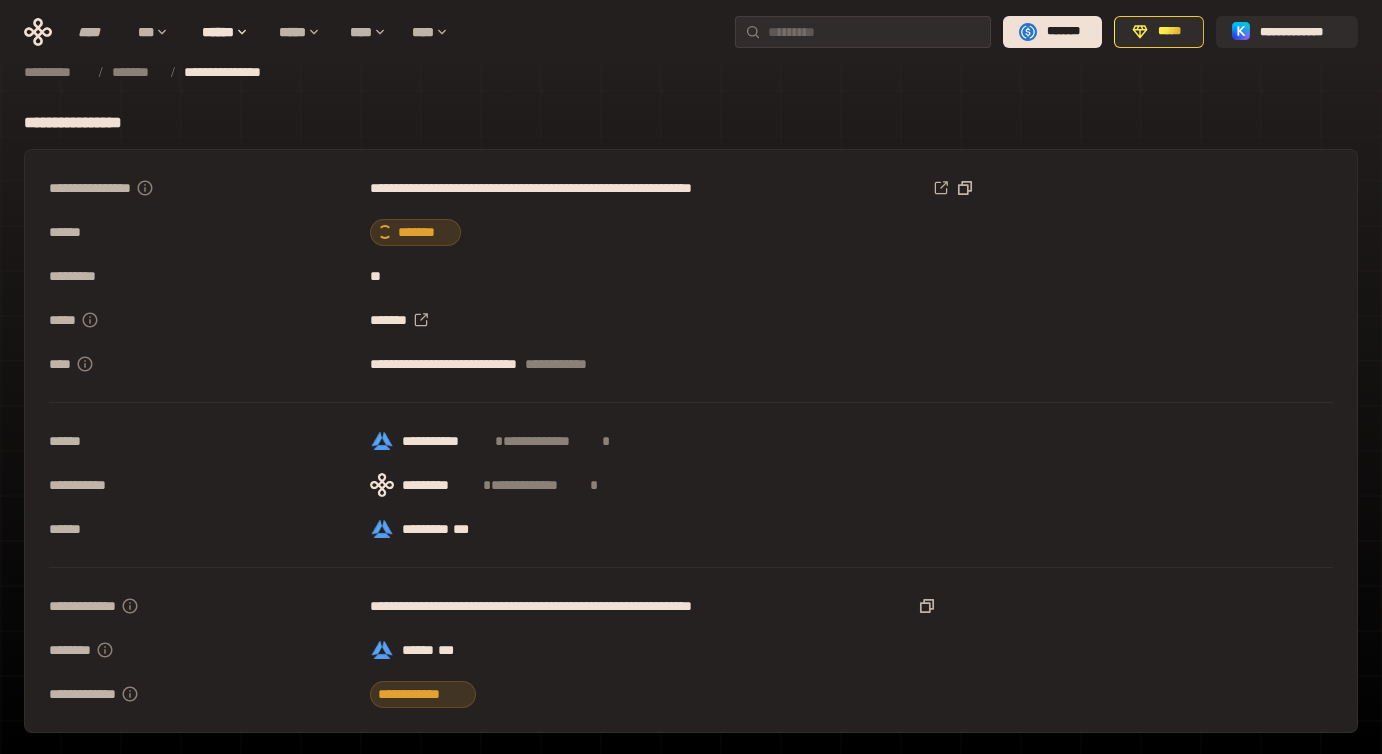 click on "**********" at bounding box center [691, 32] 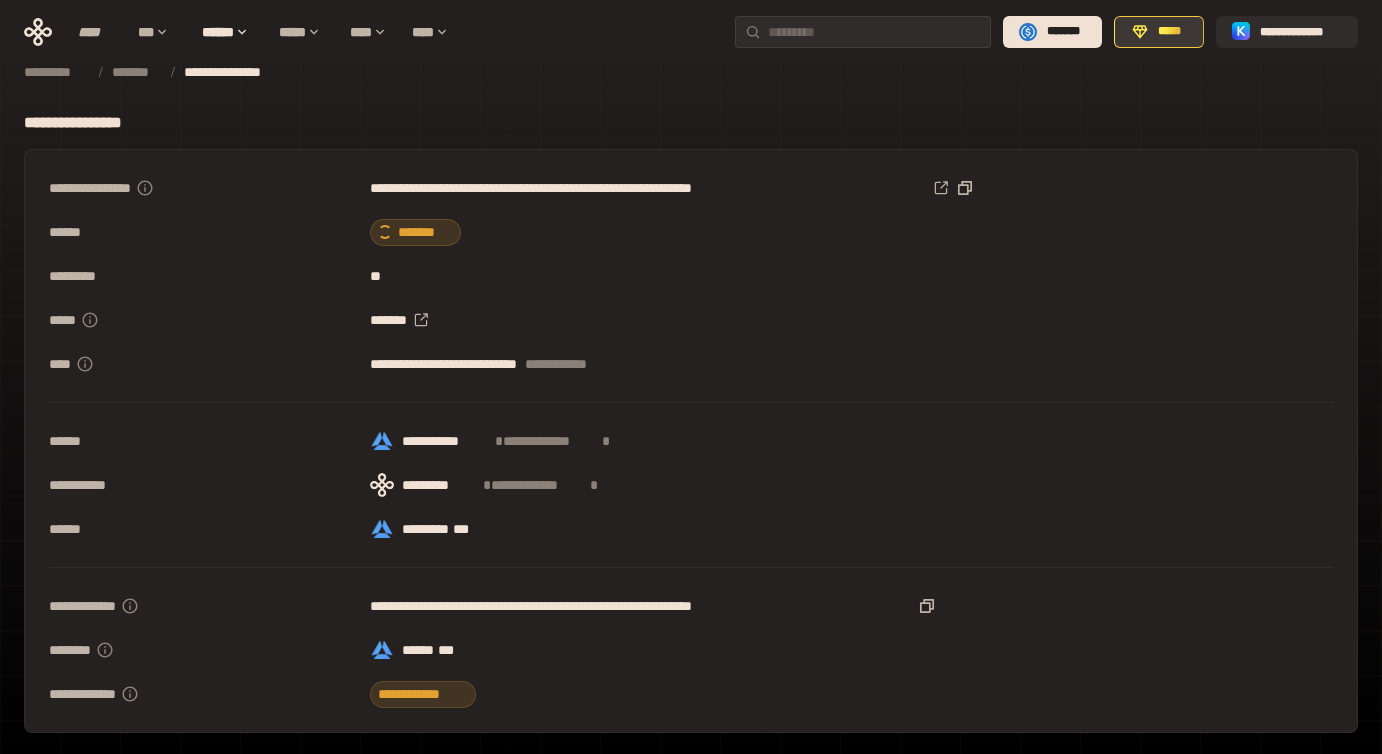 click on "*****" at bounding box center [1159, 32] 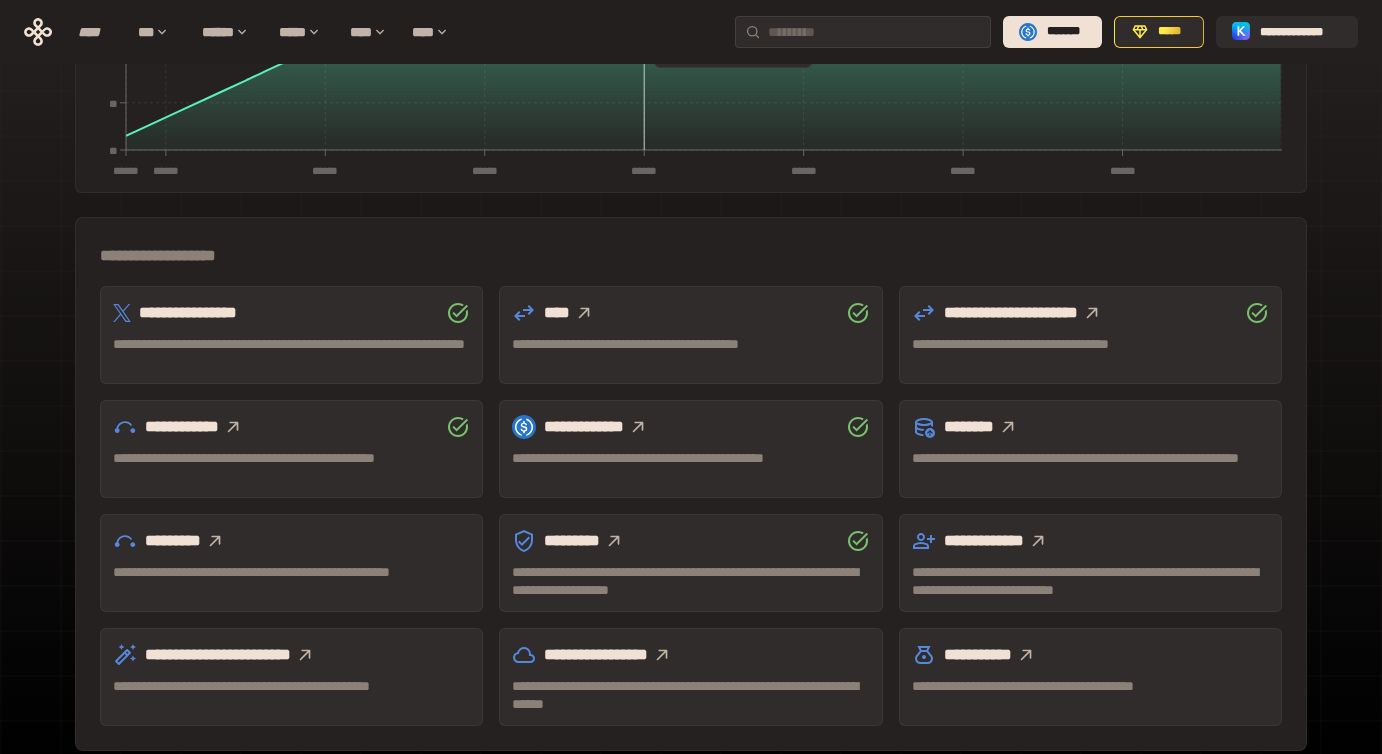 scroll, scrollTop: 534, scrollLeft: 0, axis: vertical 